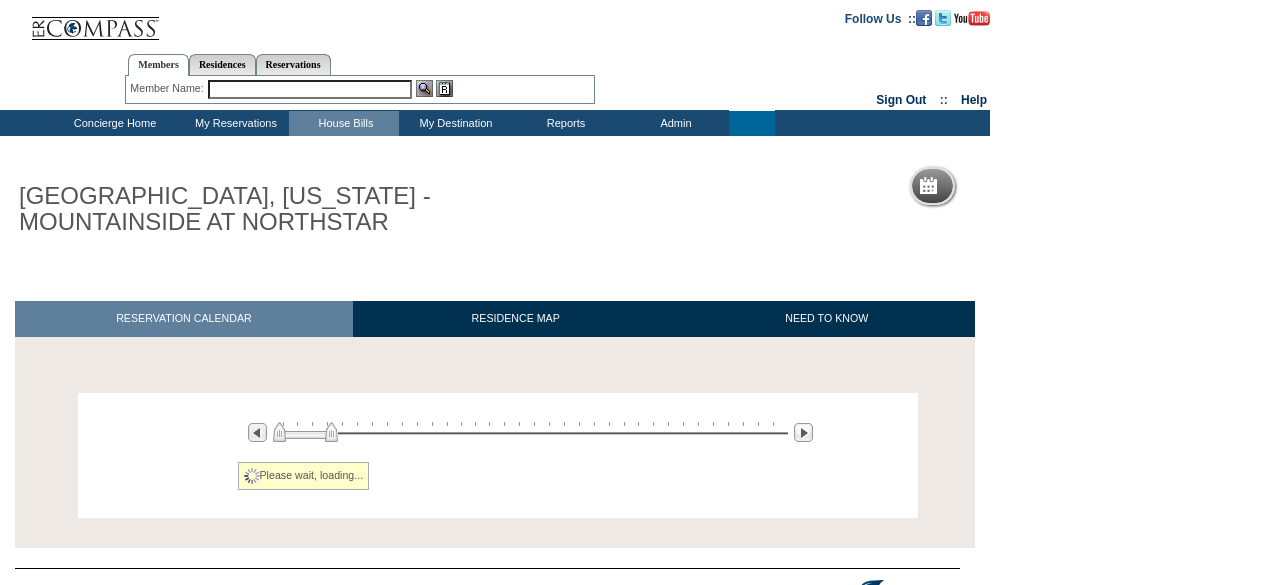 scroll, scrollTop: 0, scrollLeft: 0, axis: both 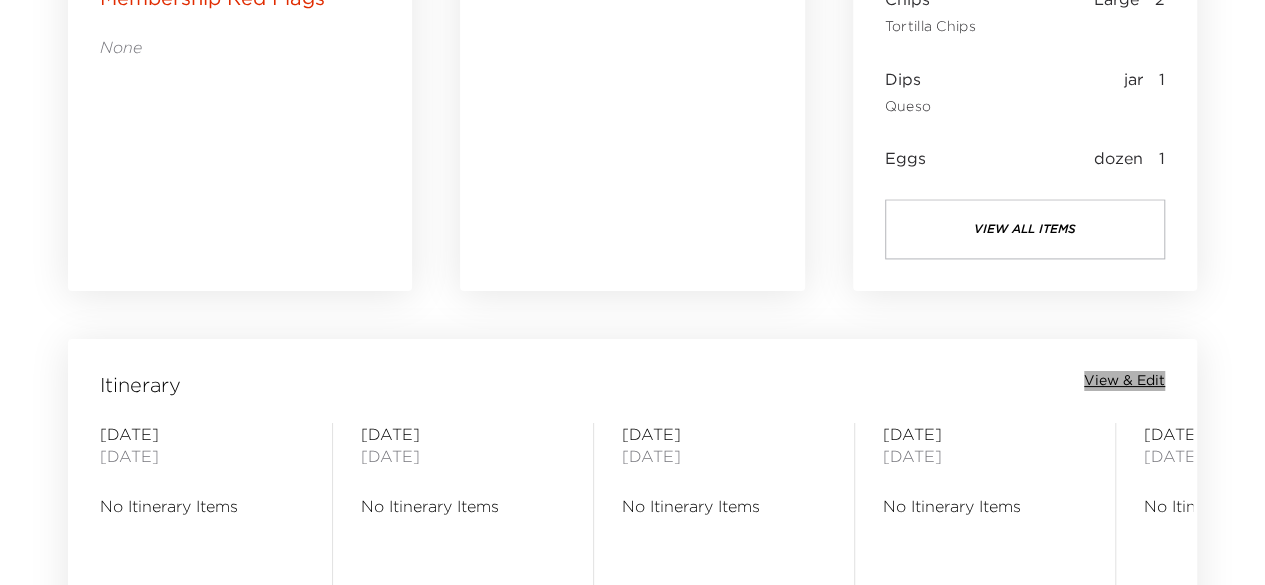 click on "View & Edit" at bounding box center [1124, 381] 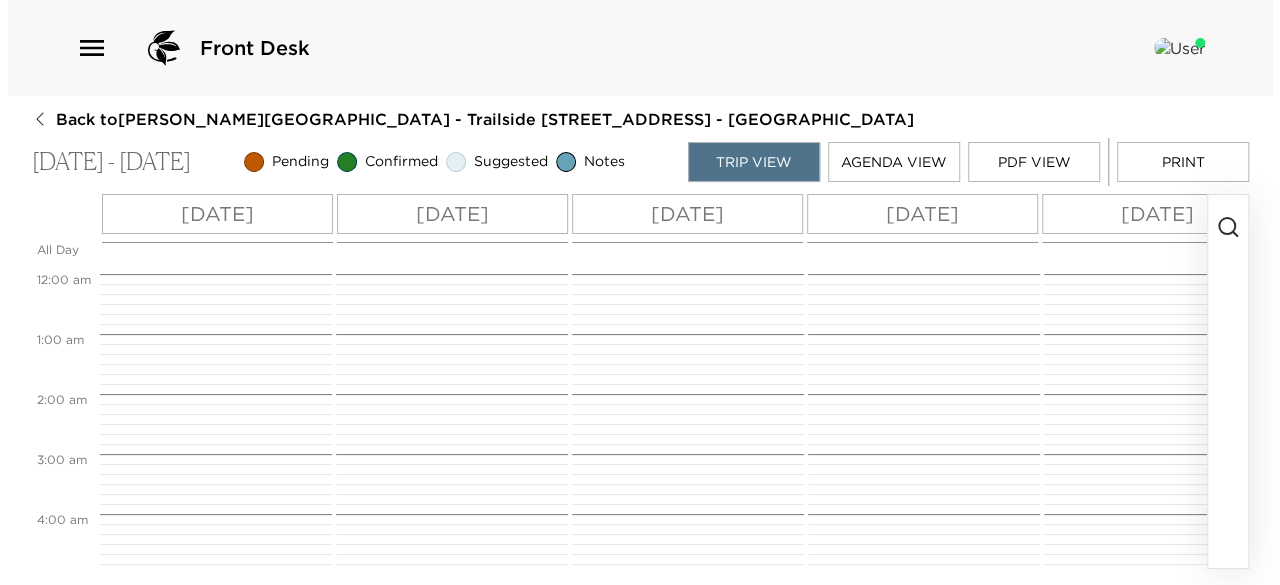 scroll, scrollTop: 0, scrollLeft: 0, axis: both 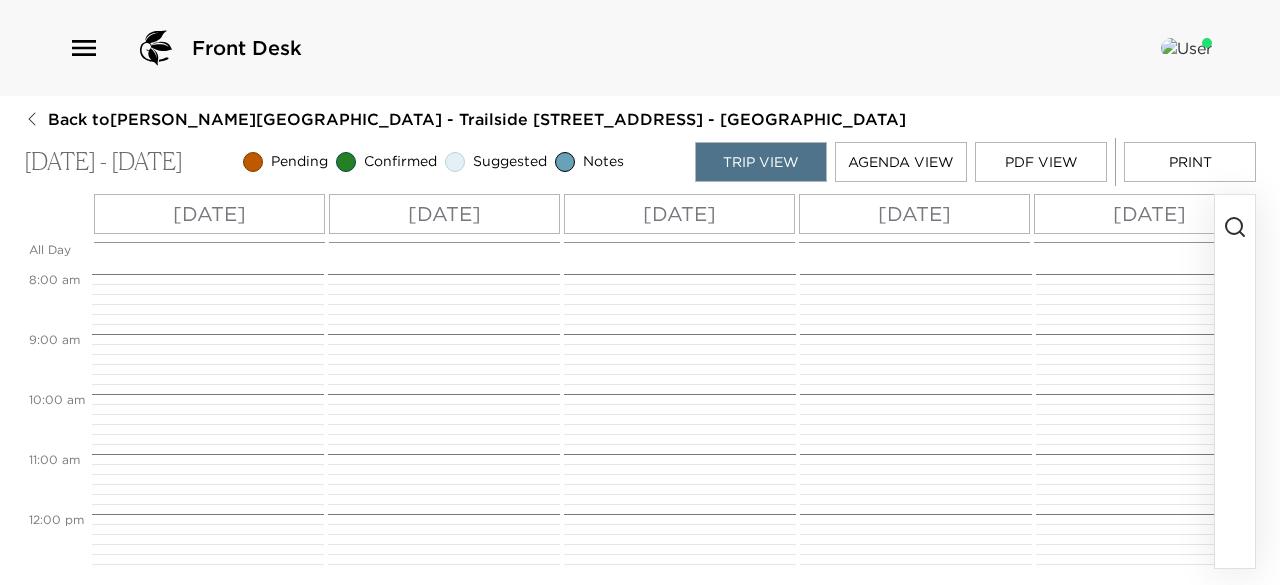 click at bounding box center (1235, 381) 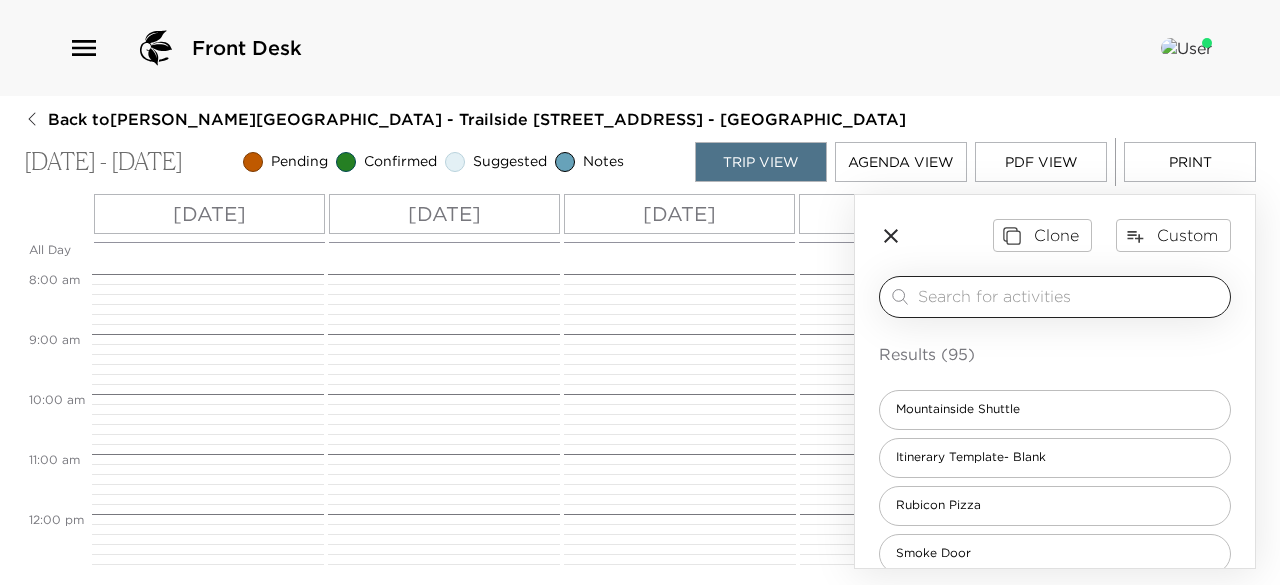 click at bounding box center (1070, 296) 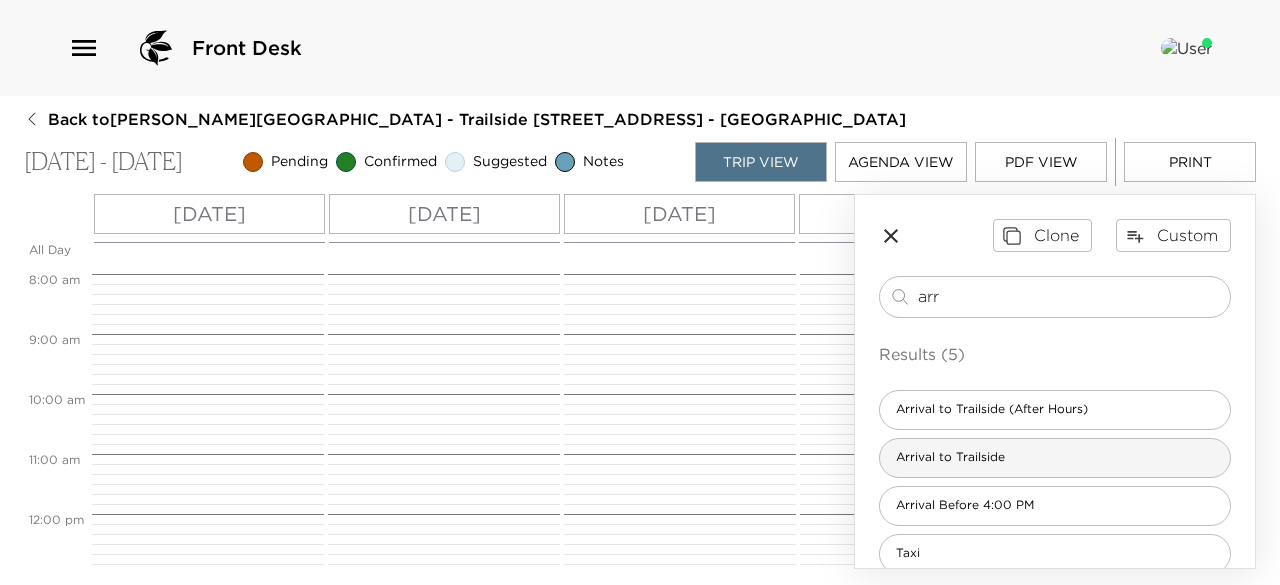 type on "arr" 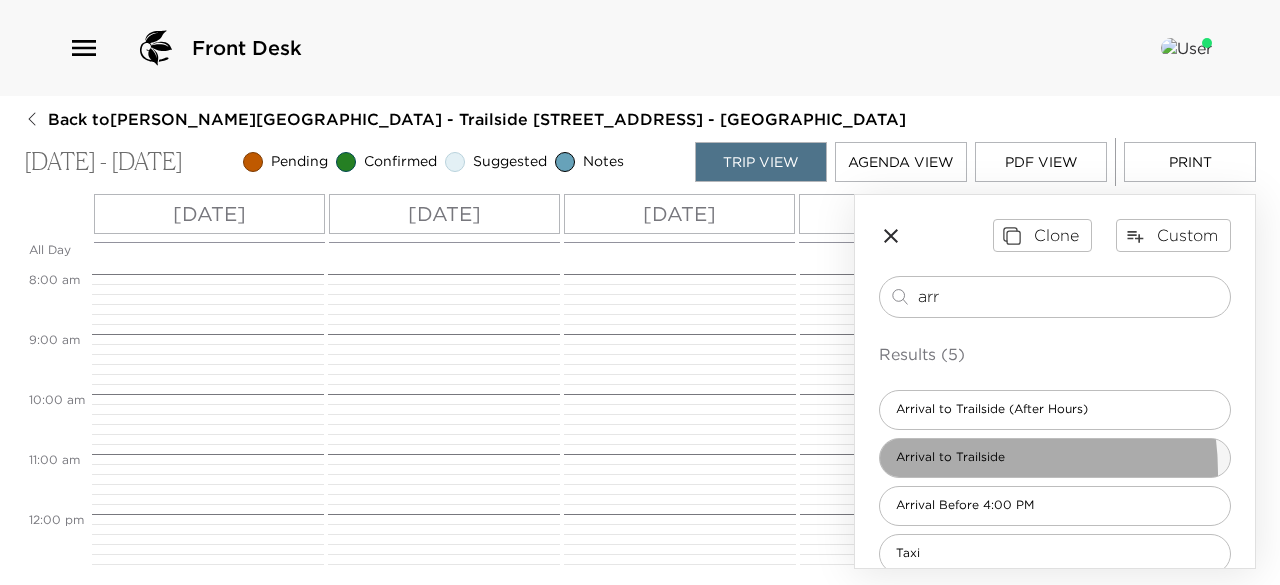 click on "Arrival to Trailside" at bounding box center [1055, 458] 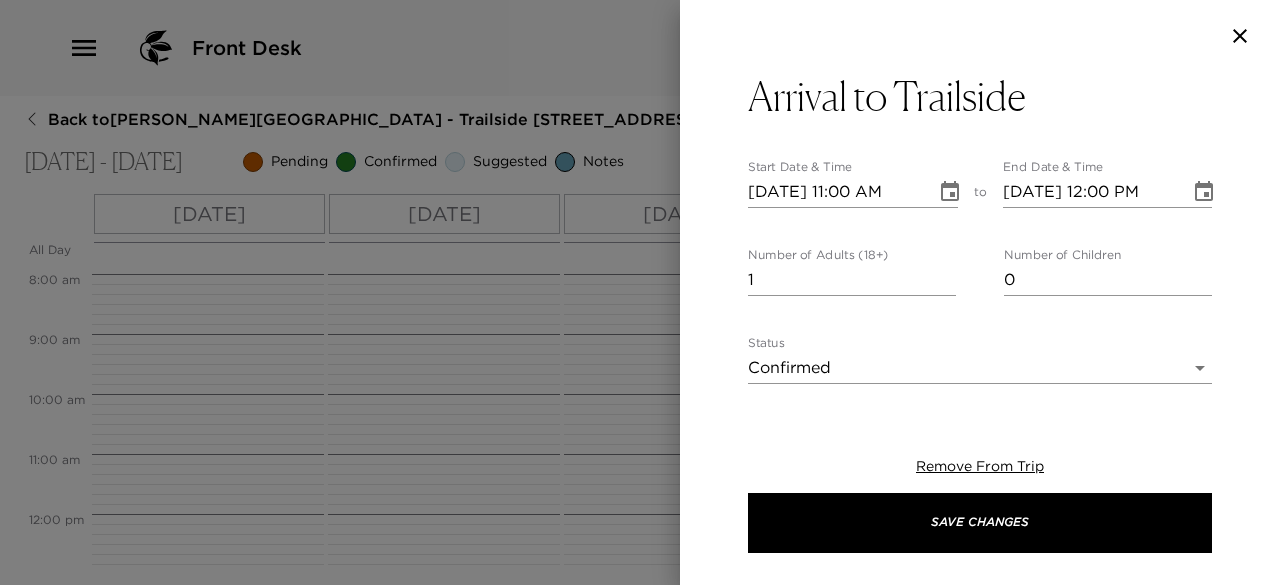 type on "Welcome to Lake Tahoe! Your home will be ready and waiting for your arrival today. I will be at your residence to welcome you for any questions and requests upon your arrival. For the fastest responses to questions during your stay, you can call, text, or chat me in the Exclusive Resorts App. I am here for you, and am excited to assist you with any reservations, recommendations, or advice that you may need. I am here to make your stay as enjoyable as possible!
Concierge:
Concierge Phone:
Residence Address: 140" 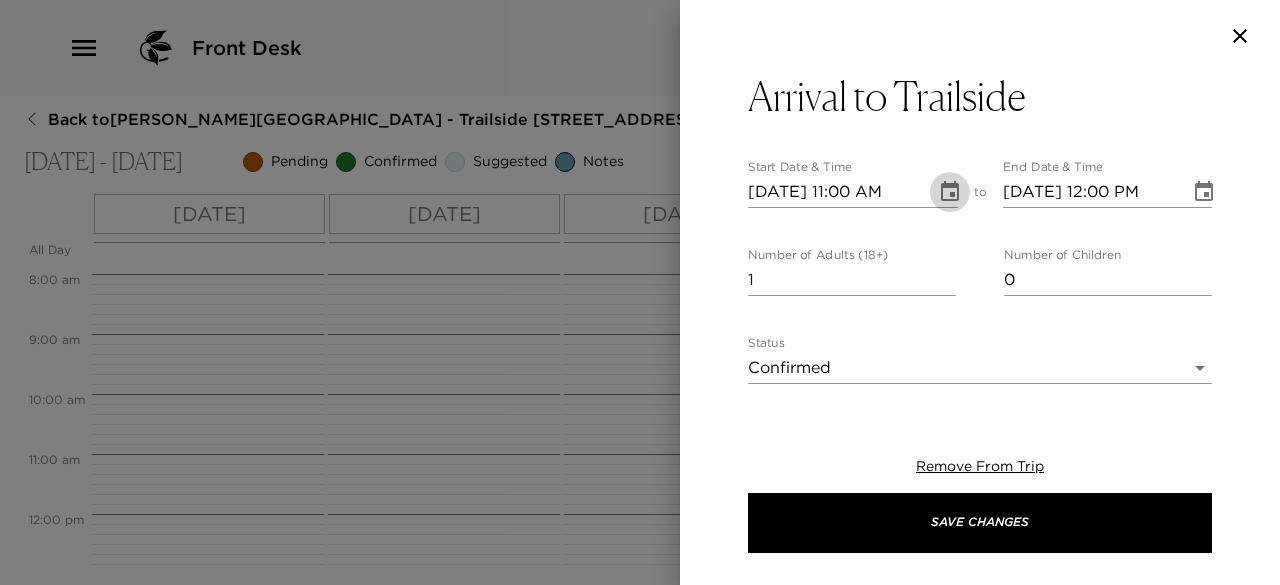 click 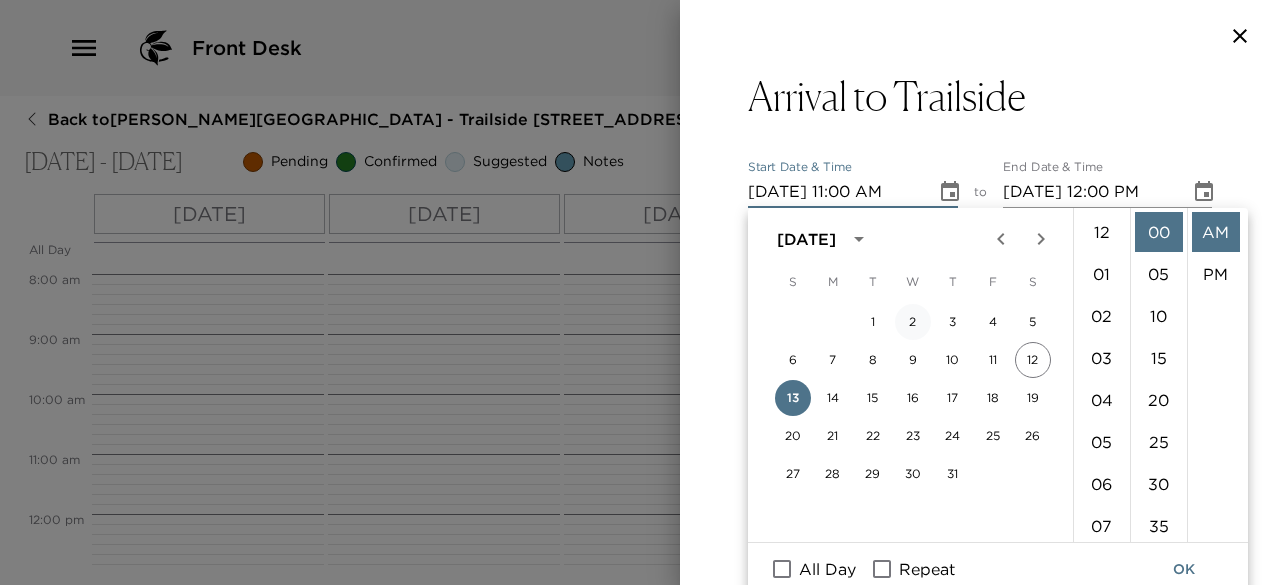 scroll, scrollTop: 462, scrollLeft: 0, axis: vertical 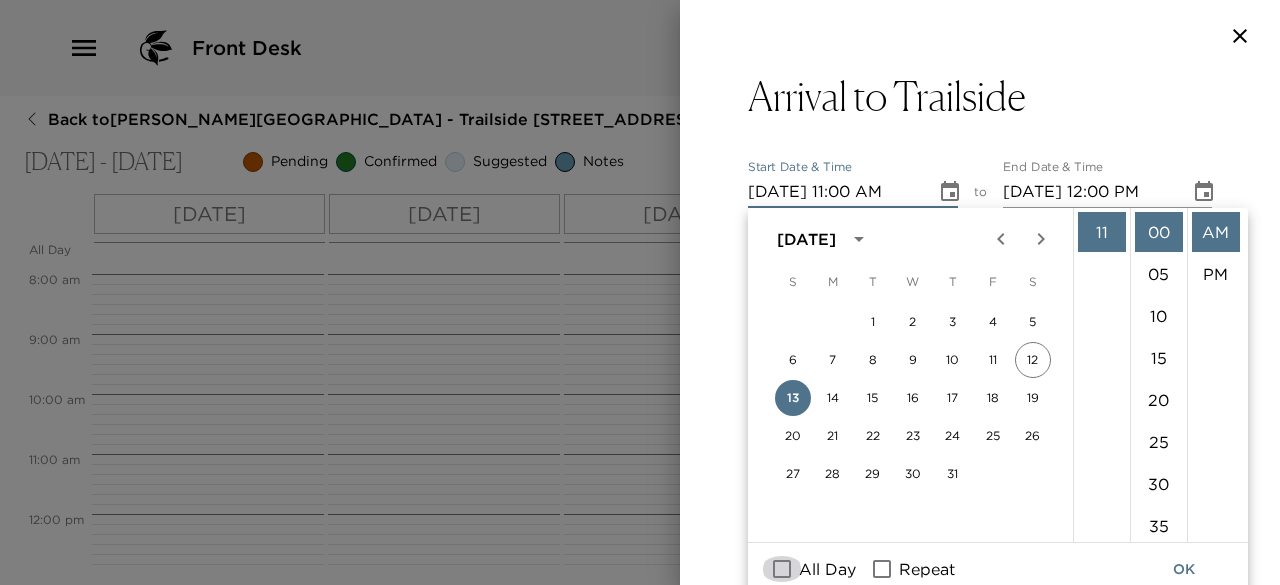 click on "All Day" at bounding box center (782, 569) 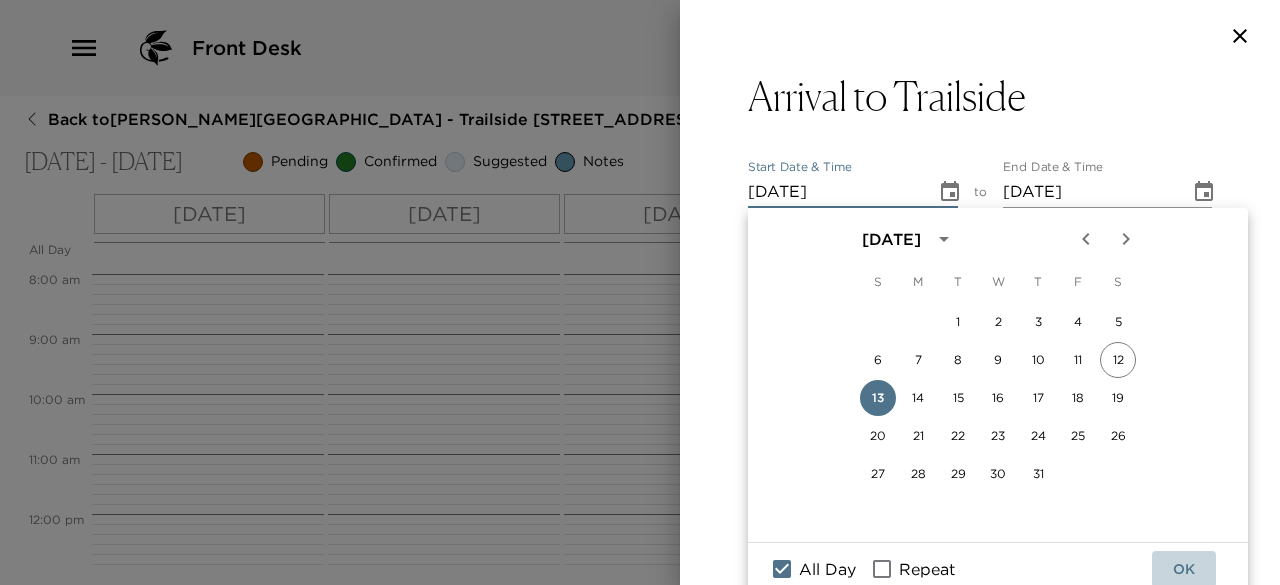 click on "OK" at bounding box center (1184, 569) 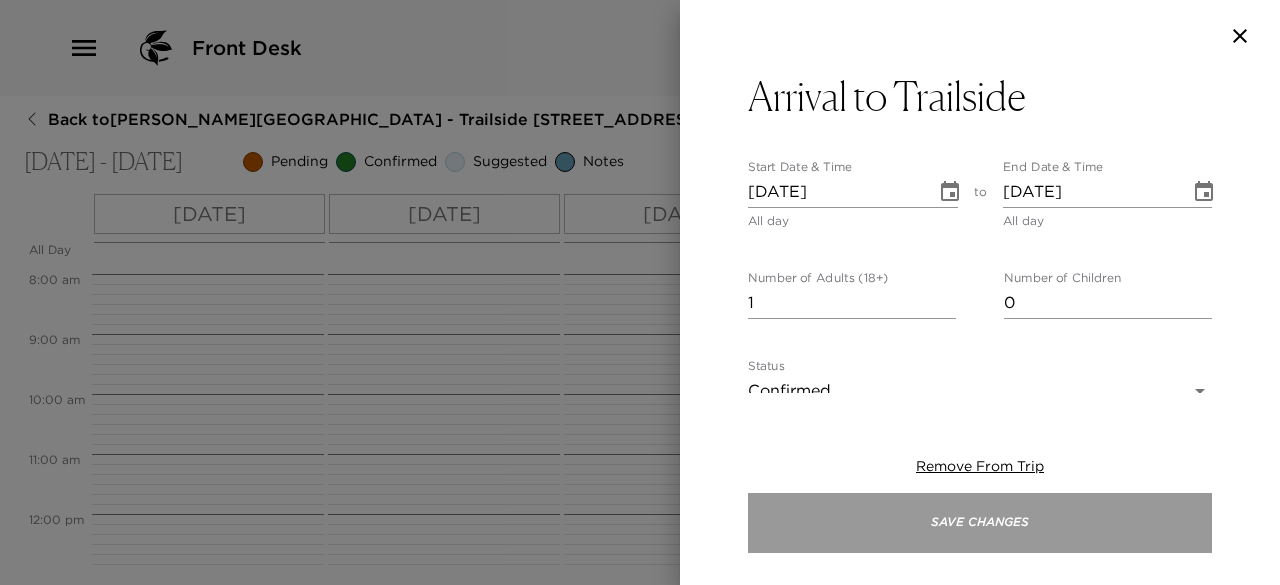 click on "Save Changes" at bounding box center (980, 523) 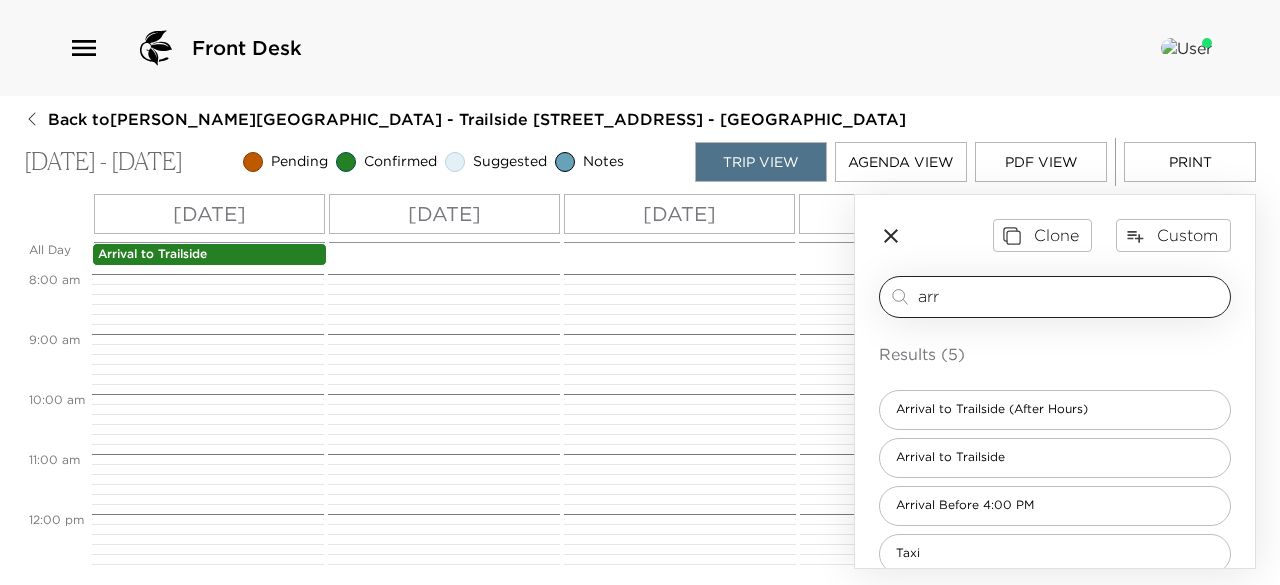 click on "arr" at bounding box center (1070, 296) 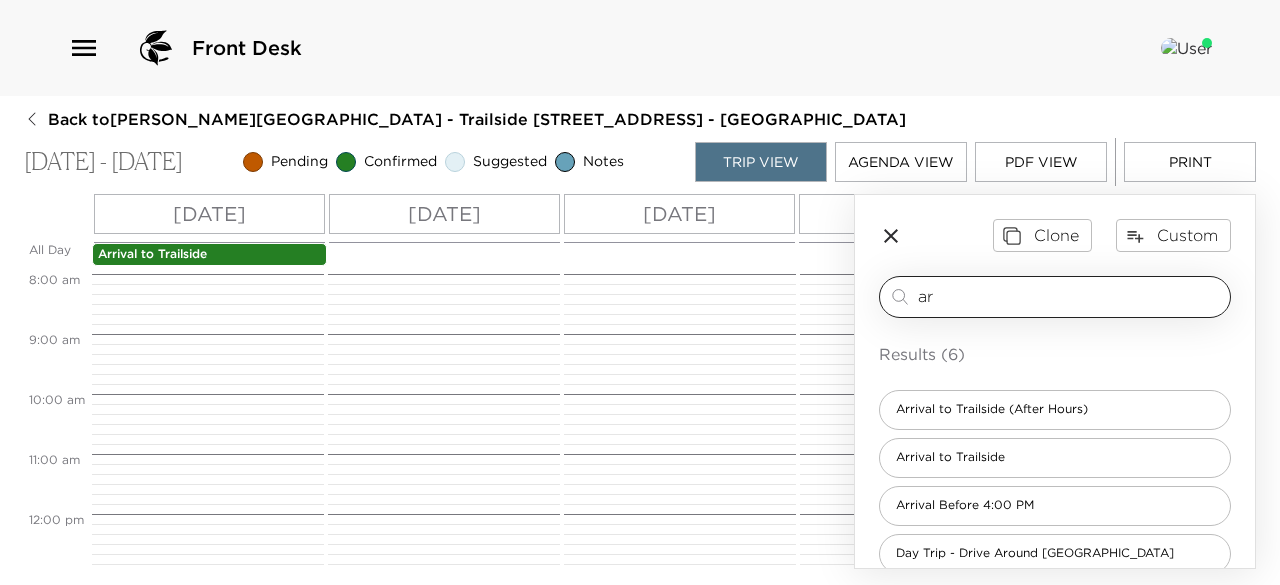 type on "a" 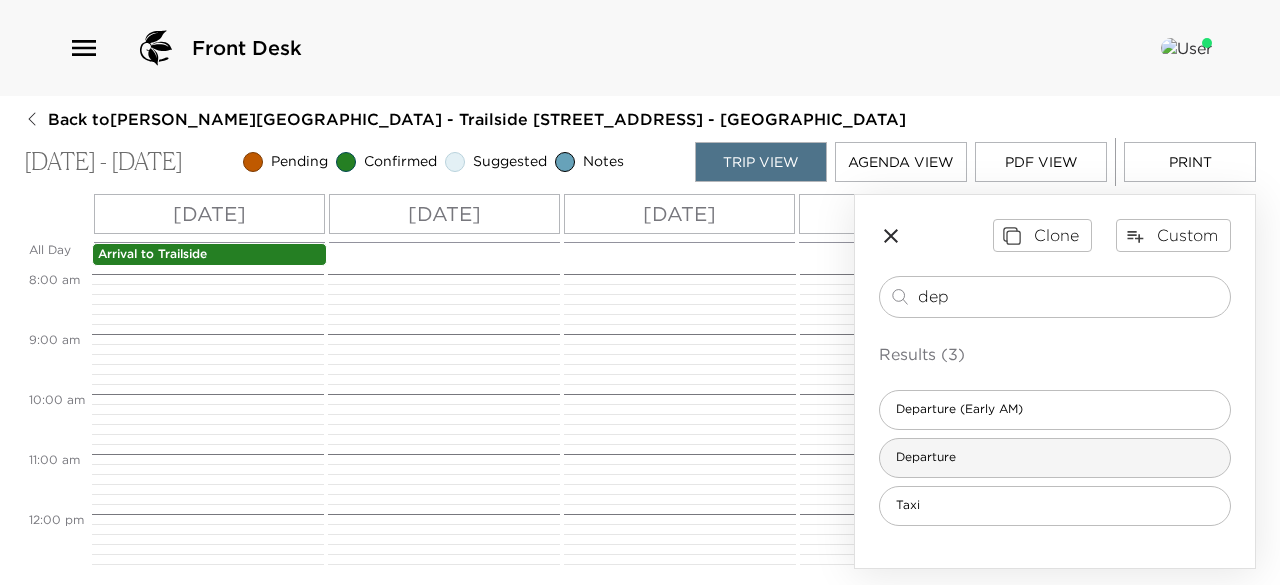 type on "dep" 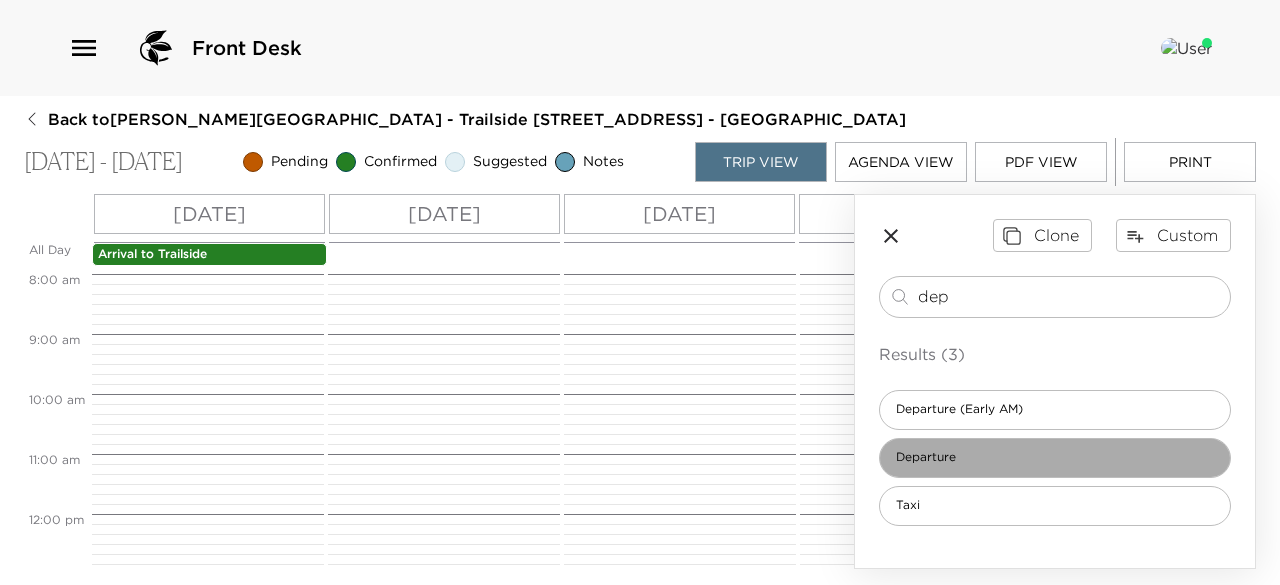 click on "Departure" at bounding box center [926, 457] 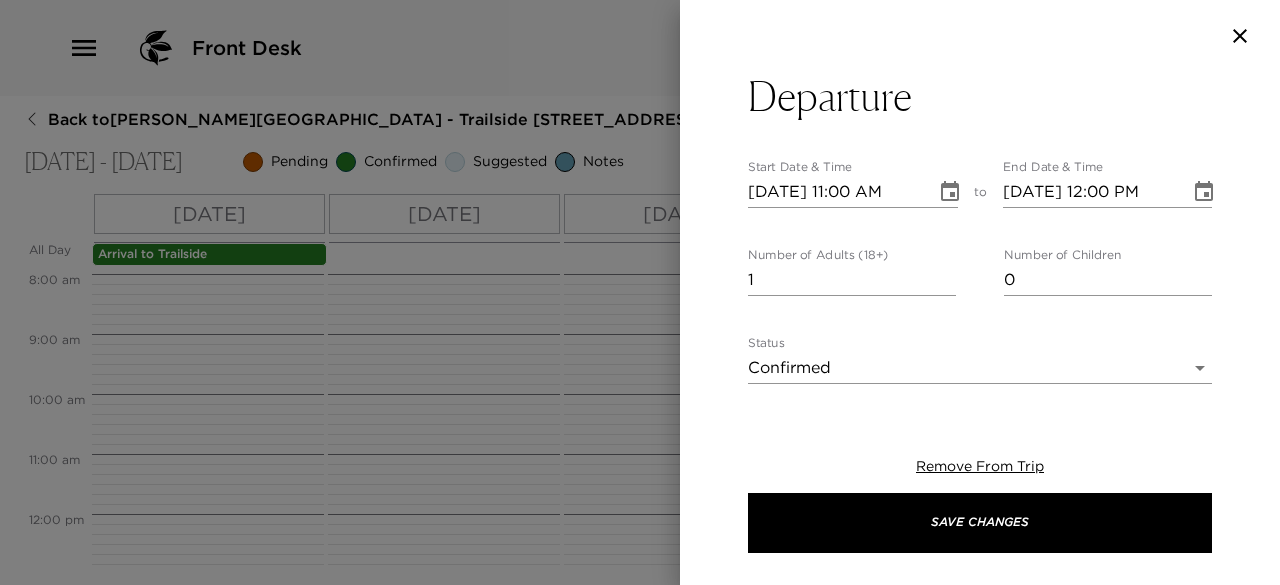 type on "In preparation of your departure today, I would like to review your house bill and your Lake Tahoe experience. If you wish to suggest a time, I am happy to contact you at your convenience. Check-out is at 11am." 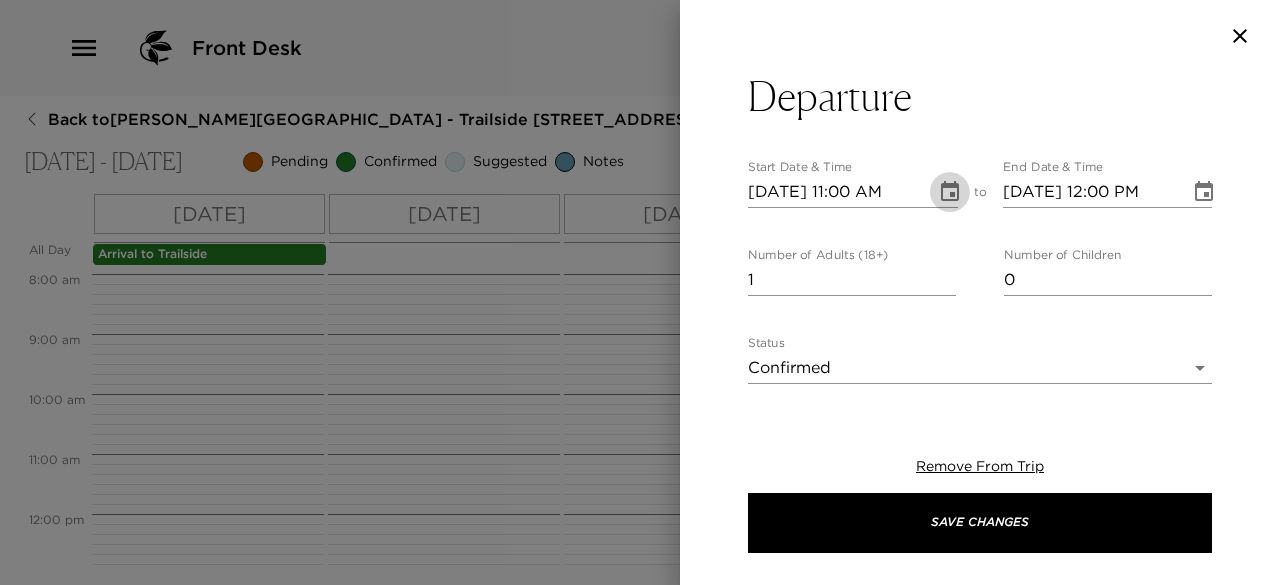 click 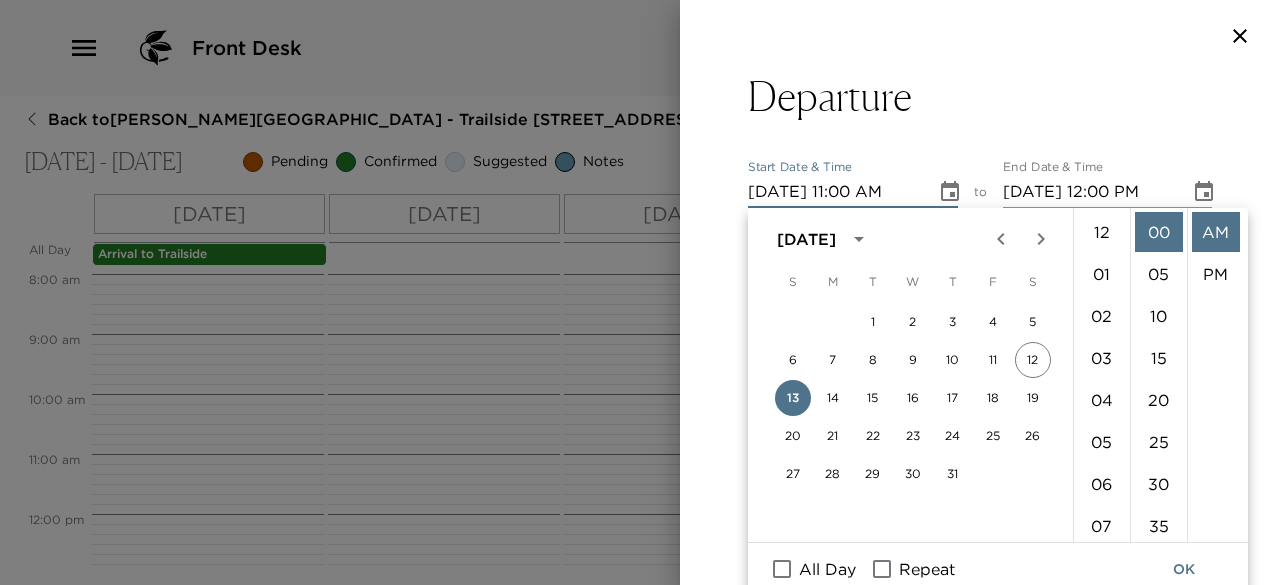 scroll, scrollTop: 462, scrollLeft: 0, axis: vertical 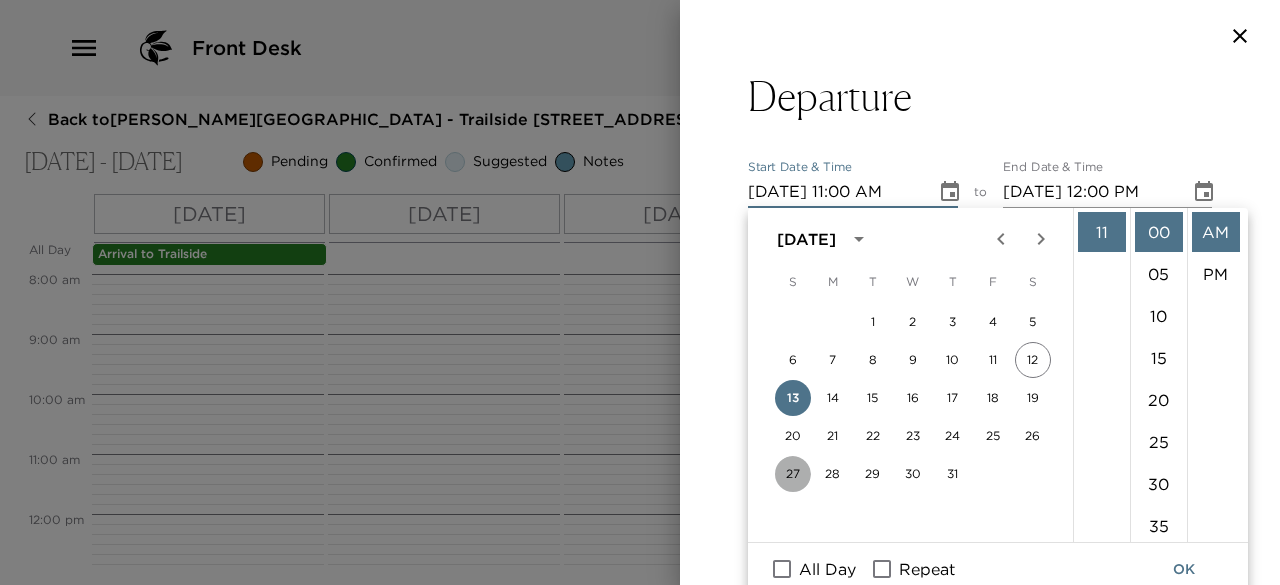 click on "27" at bounding box center [793, 474] 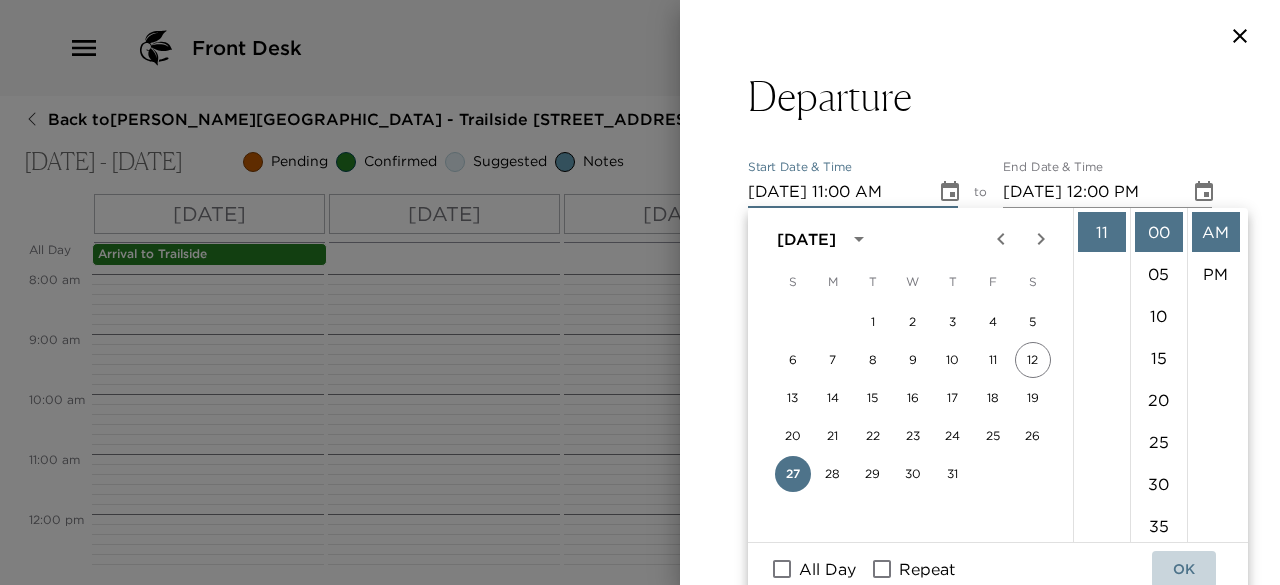click on "OK" at bounding box center (1184, 569) 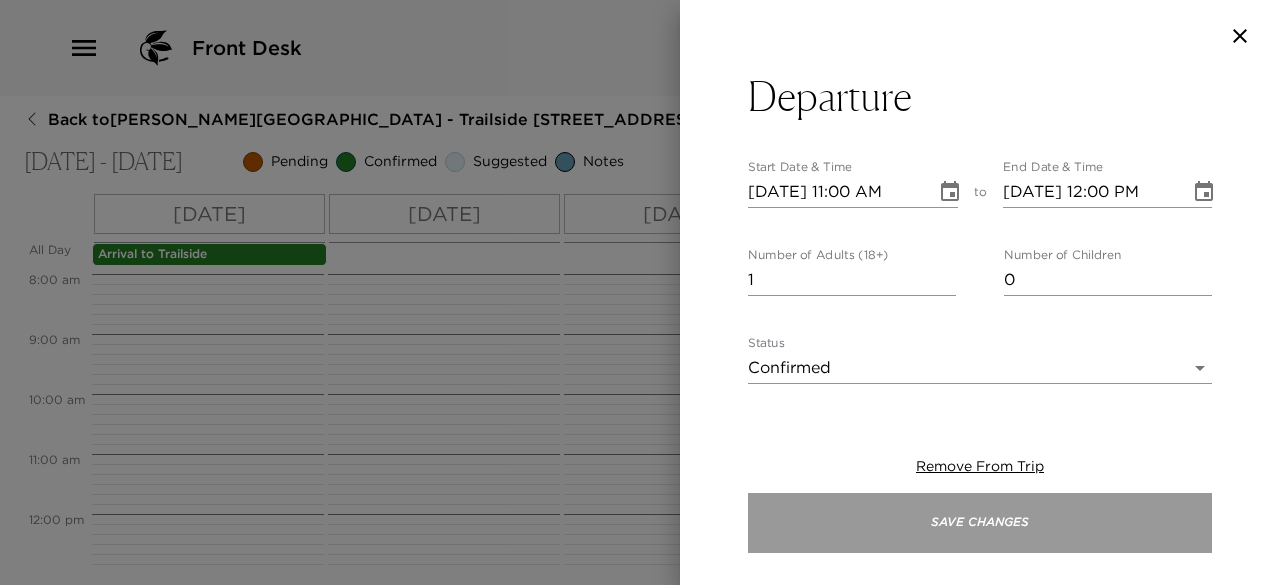 click on "Save Changes" at bounding box center [980, 523] 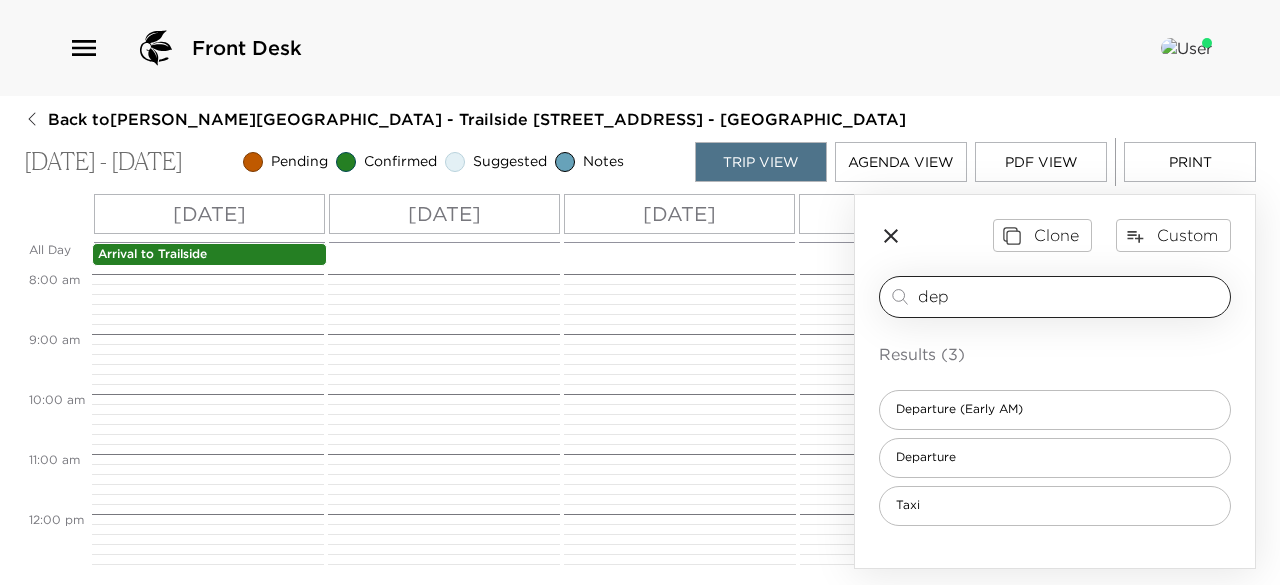 click on "dep" at bounding box center (1070, 296) 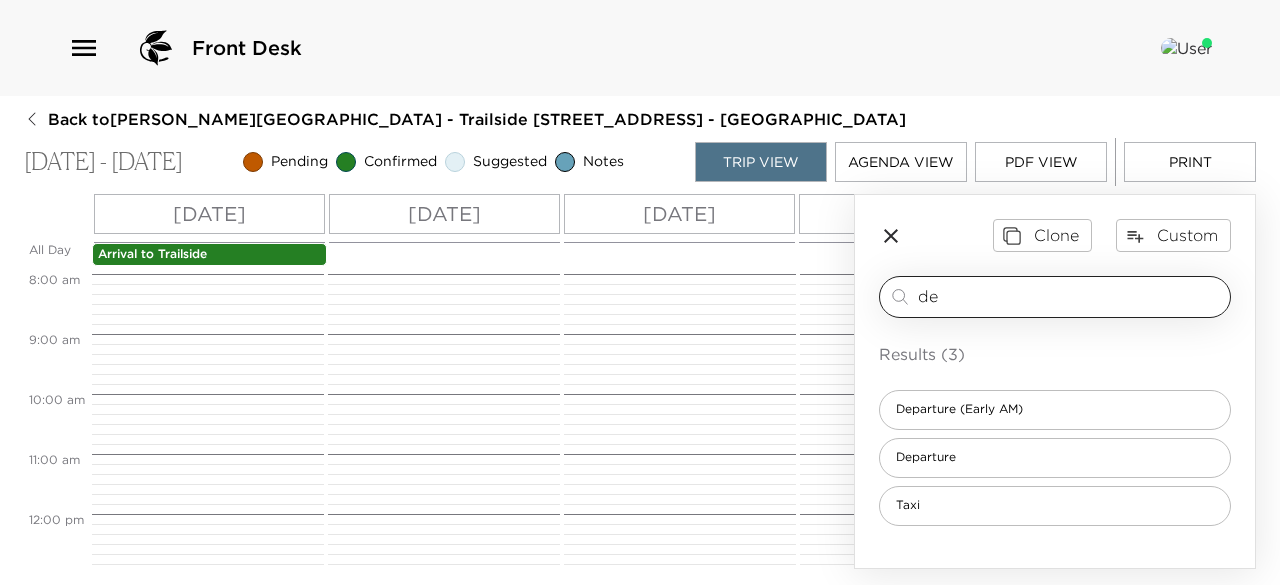 type on "d" 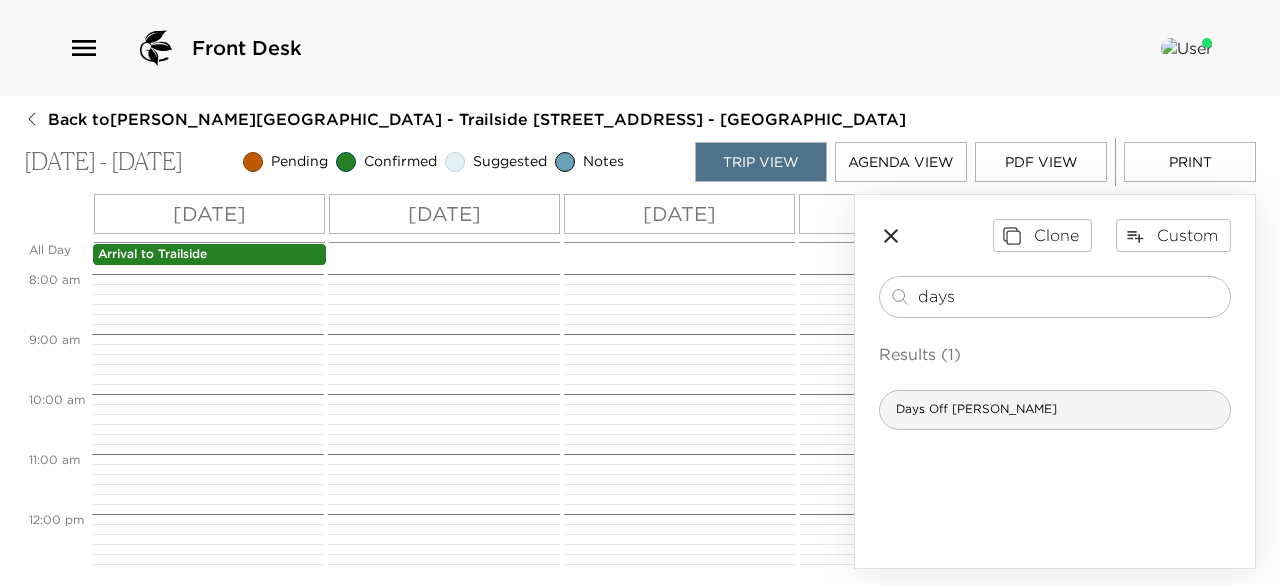 type on "days" 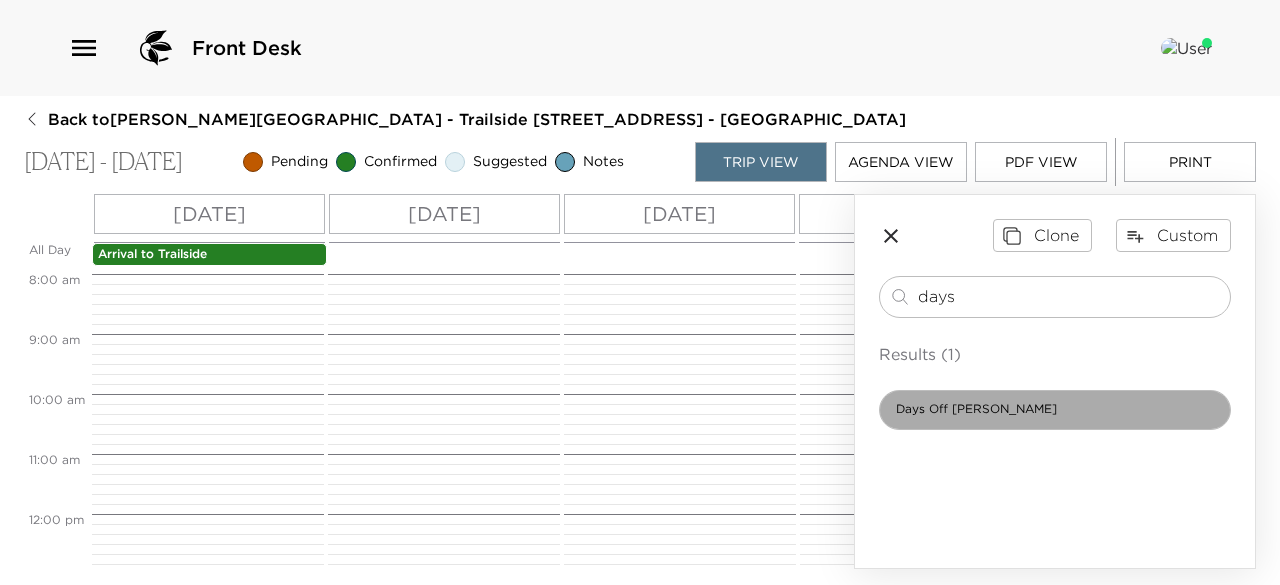 click on "Days Off Kathryn" at bounding box center [976, 409] 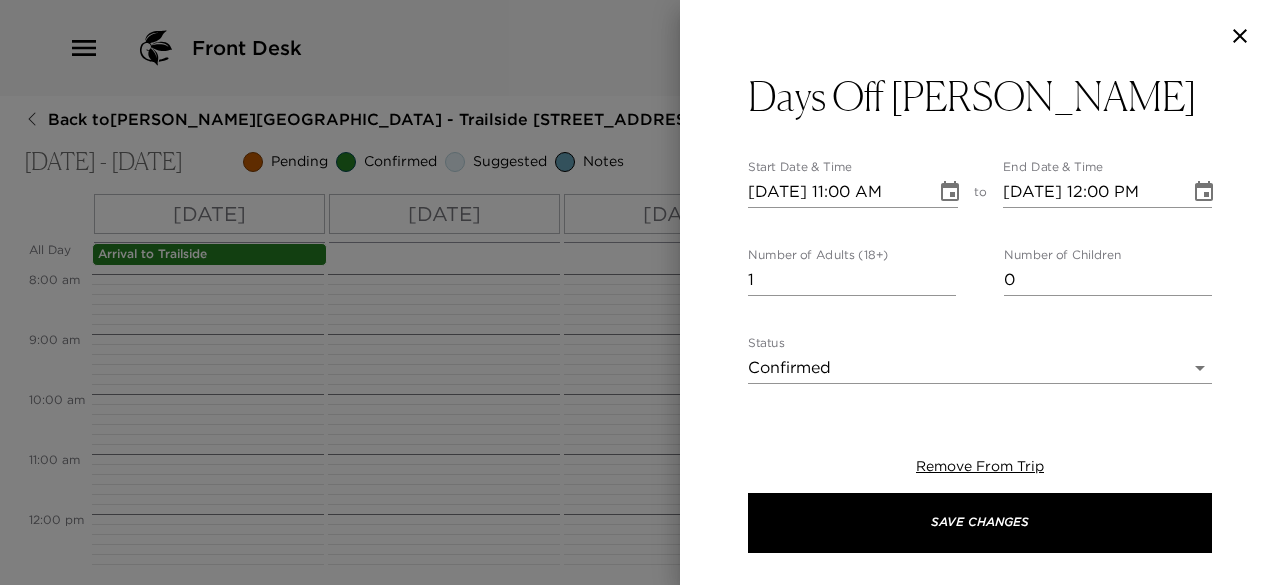 type on "I plan to be off these days. Aimée Sweeney will be available to answer any questions or provide assistance you may need. I will return on xxxxxxxxxxxxxx.
Name: Aimée Sweeney
Number: 530.807.7260
Email: asweeney@exclusiveresorts.com." 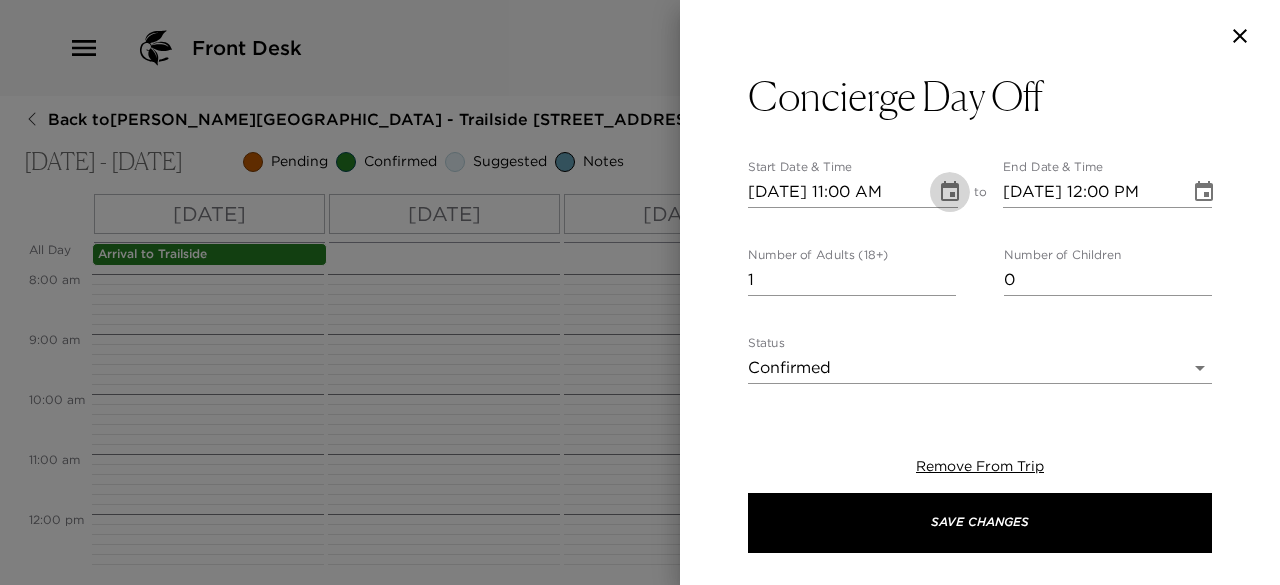 click 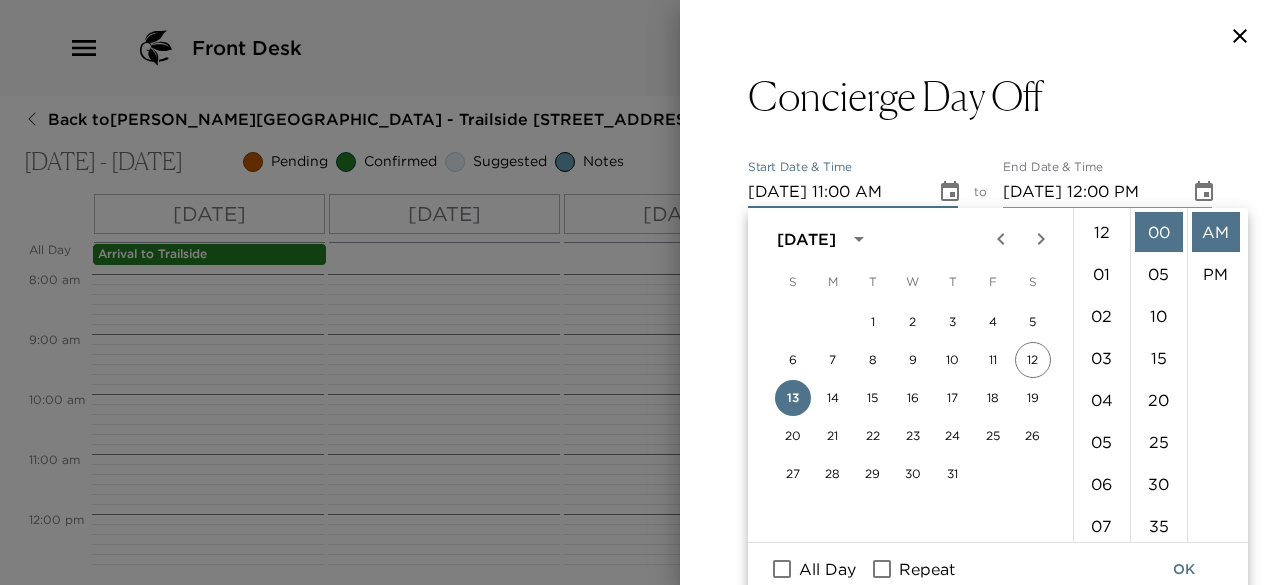scroll, scrollTop: 462, scrollLeft: 0, axis: vertical 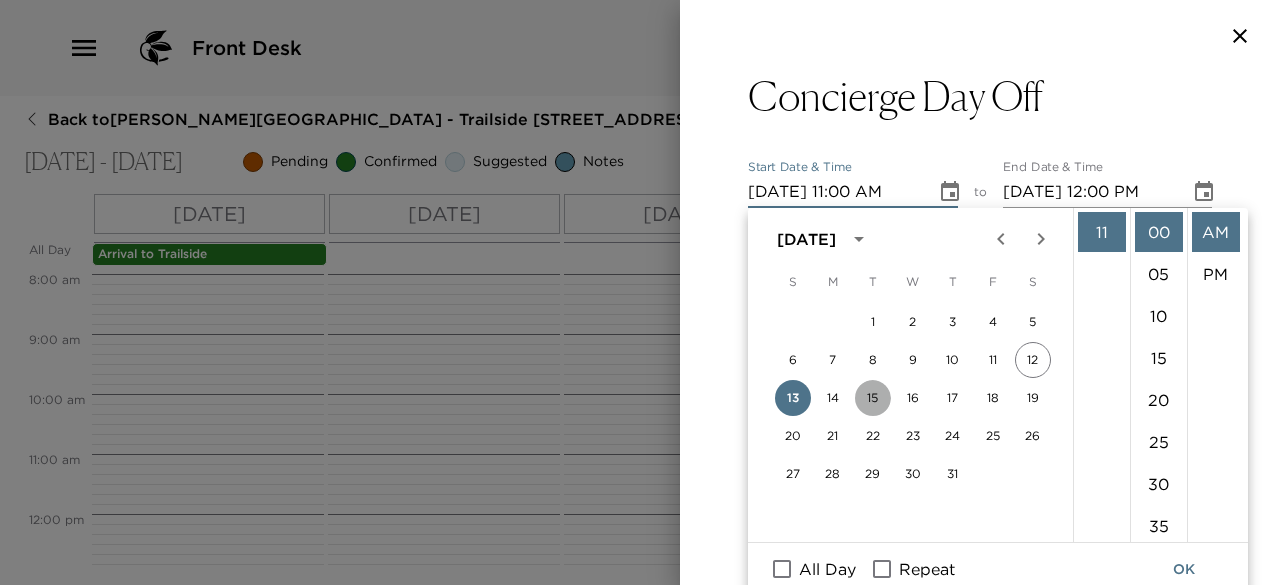 click on "15" at bounding box center [873, 398] 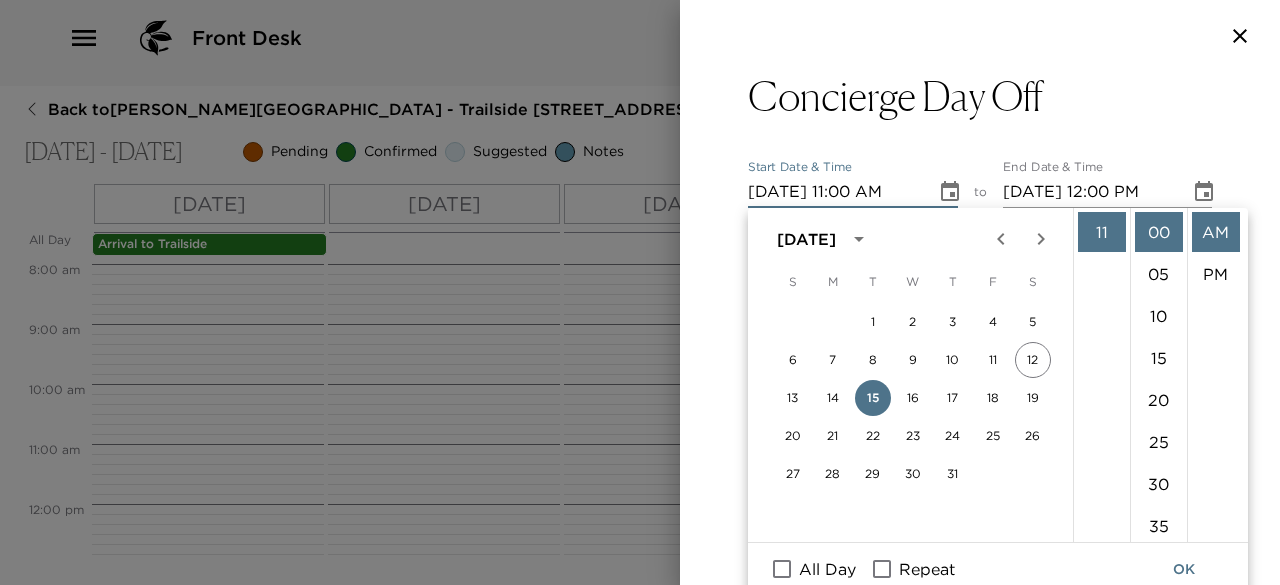click 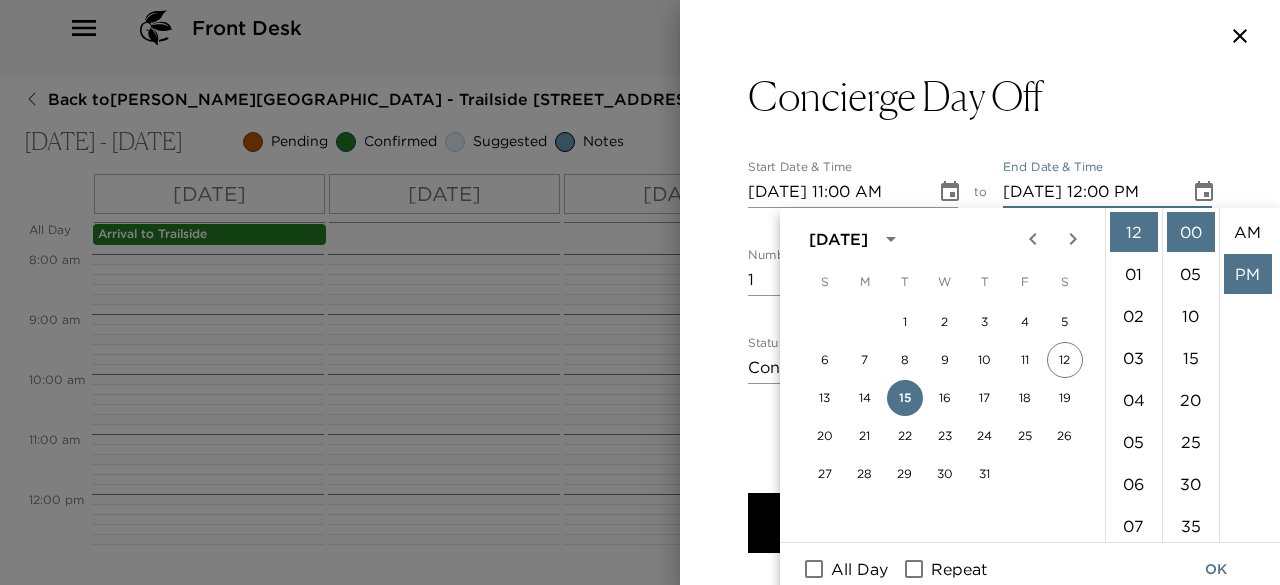 scroll, scrollTop: 42, scrollLeft: 0, axis: vertical 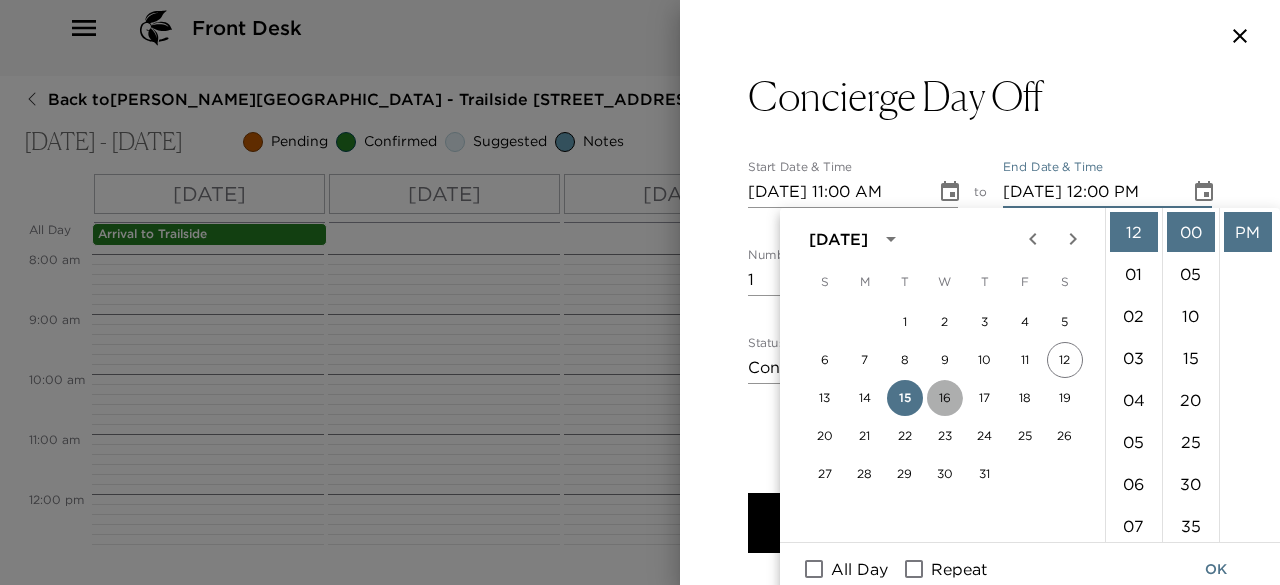 click on "16" at bounding box center (945, 398) 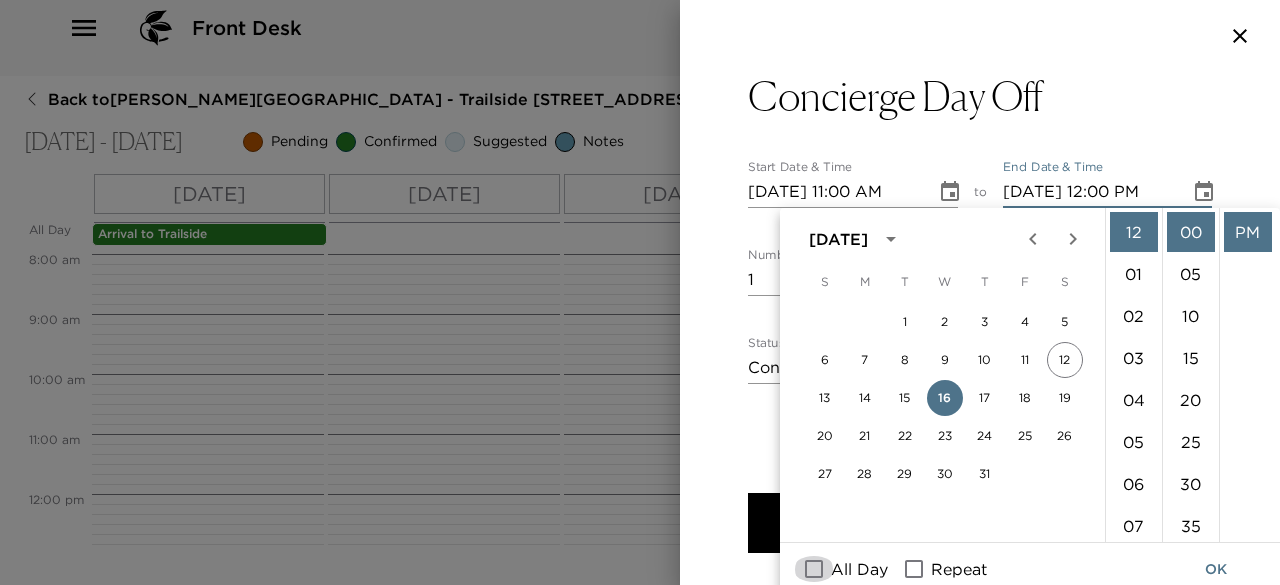 click on "All Day" at bounding box center (814, 569) 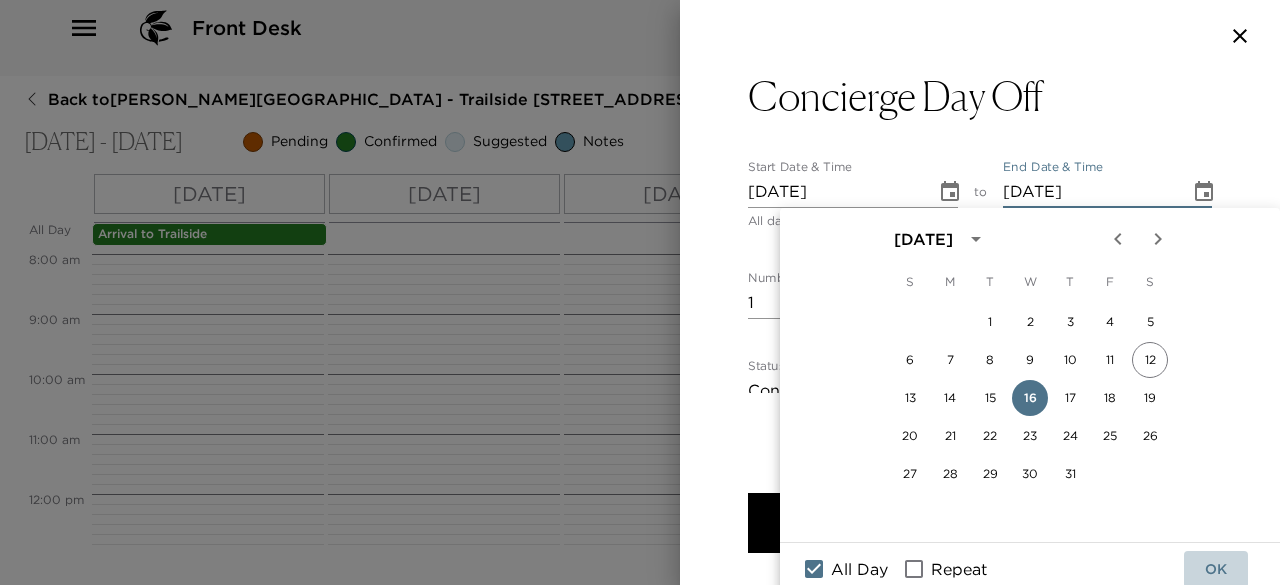 click on "OK" at bounding box center (1216, 569) 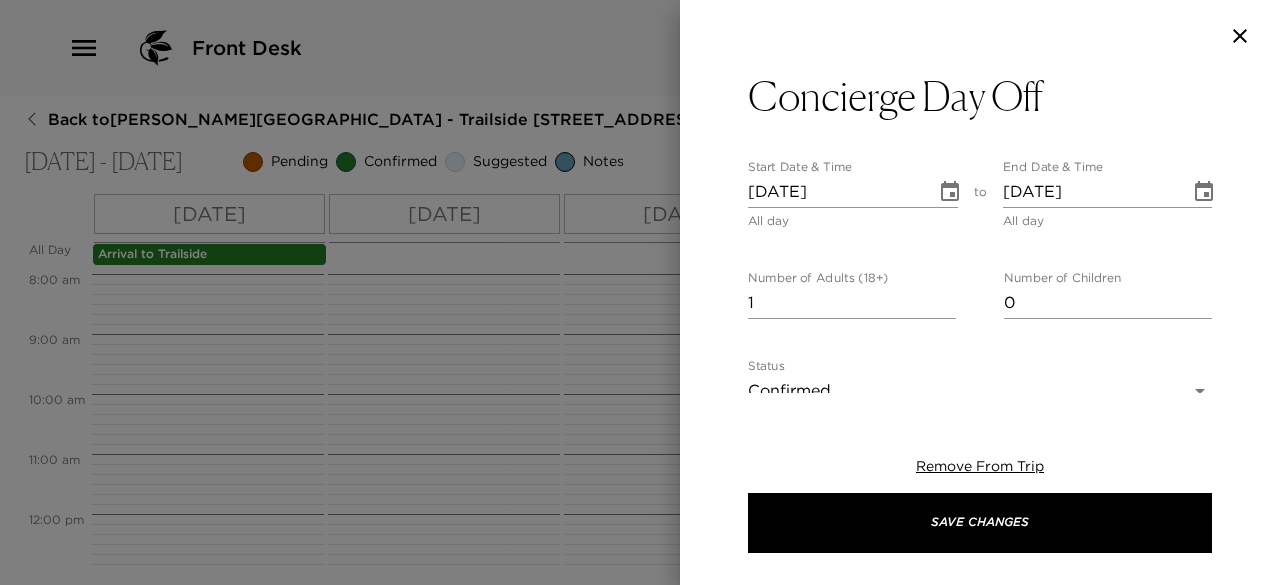 scroll, scrollTop: 0, scrollLeft: 0, axis: both 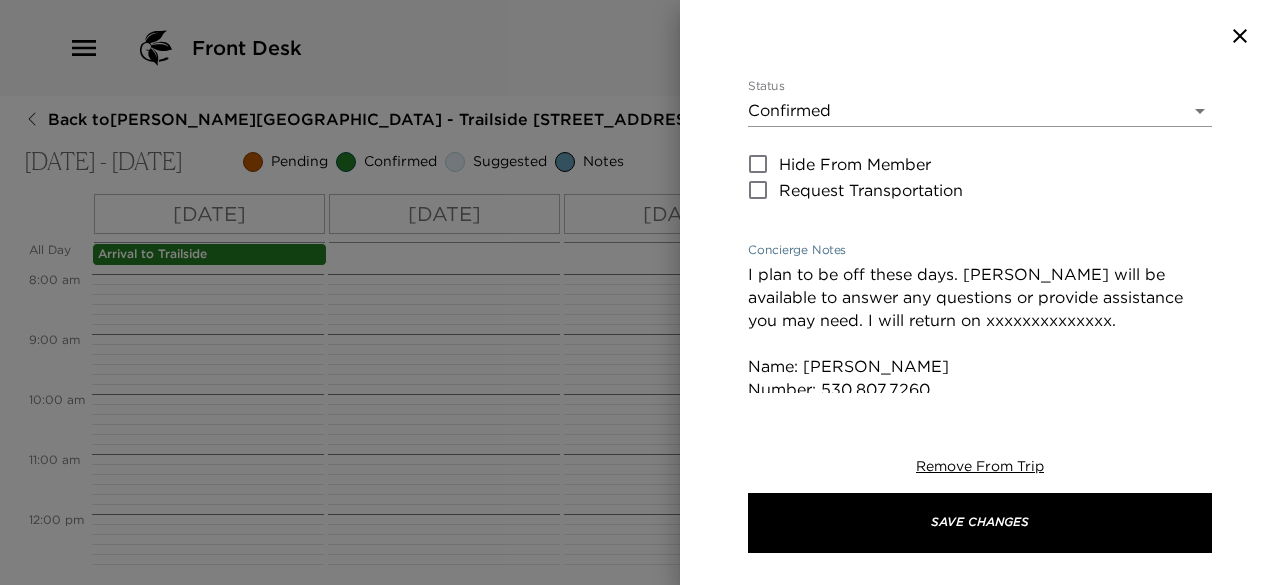 click on "I plan to be off these days. Aimée Sweeney will be available to answer any questions or provide assistance you may need. I will return on xxxxxxxxxxxxxx.
Name: Aimée Sweeney
Number: 530.807.7260
Email: asweeney@exclusiveresorts.com." at bounding box center [980, 343] 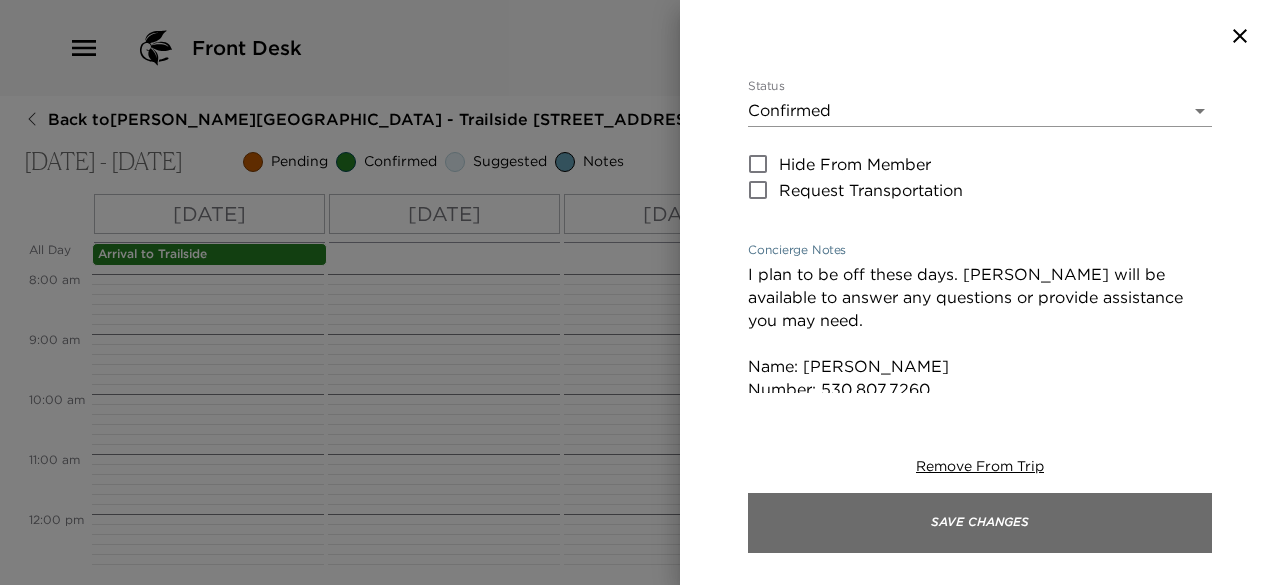 type on "I plan to be off these days. Aimée Sweeney will be available to answer any questions or provide assistance you may need.
Name: Aimée Sweeney
Number: 530.807.7260
Email: asweeney@exclusiveresorts.com." 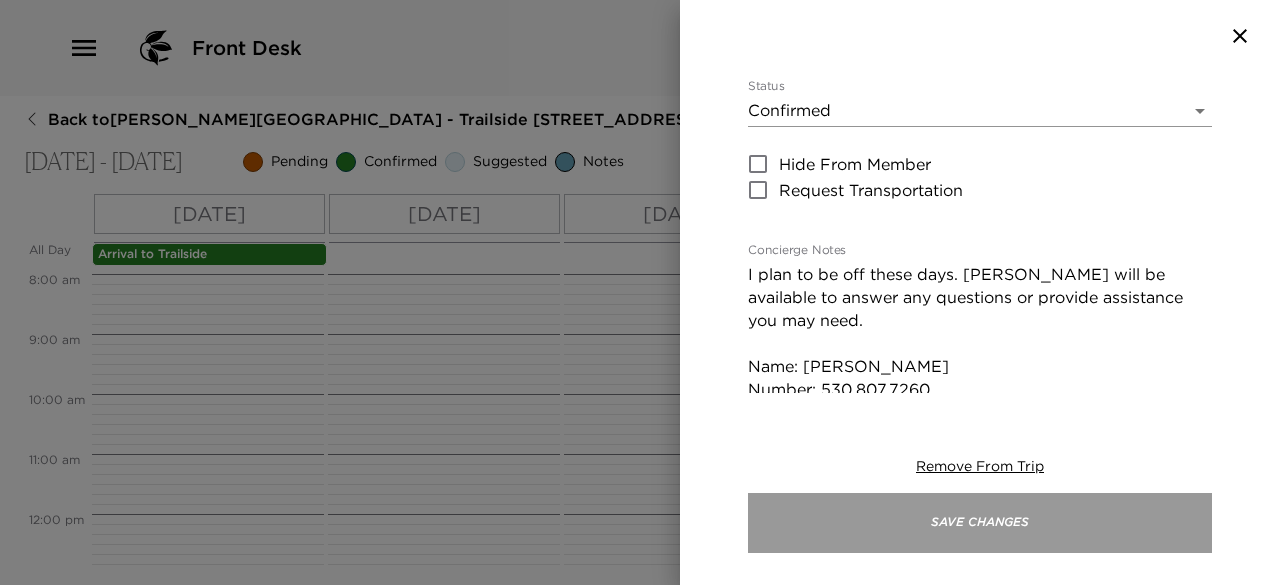 click on "Save Changes" at bounding box center (980, 523) 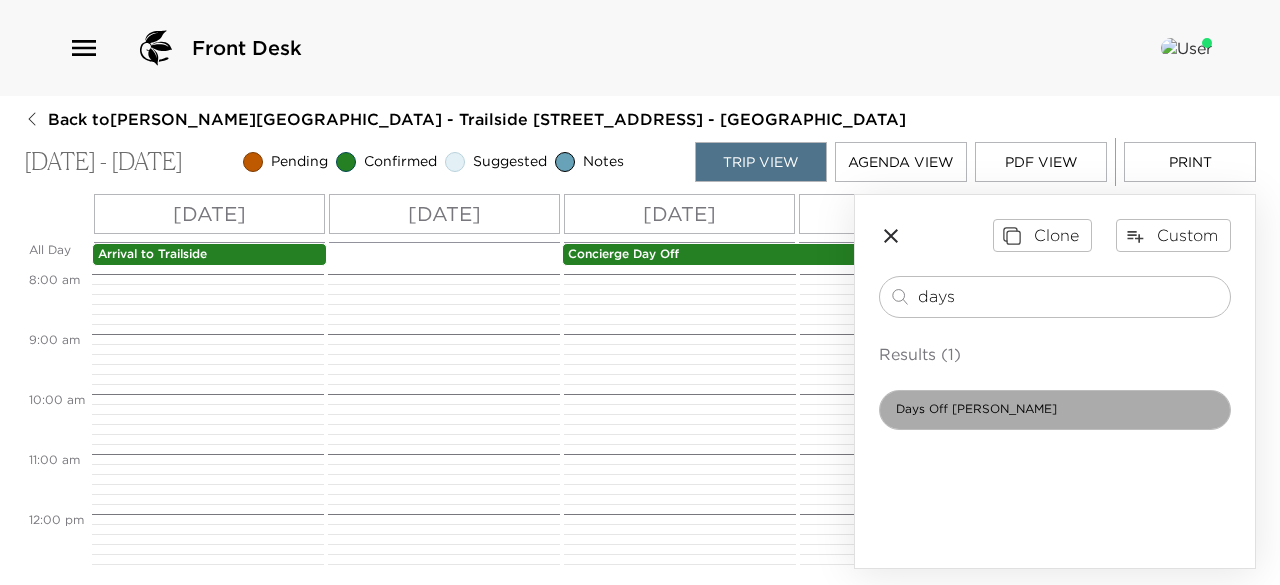 click on "Days Off Kathryn" at bounding box center (1055, 410) 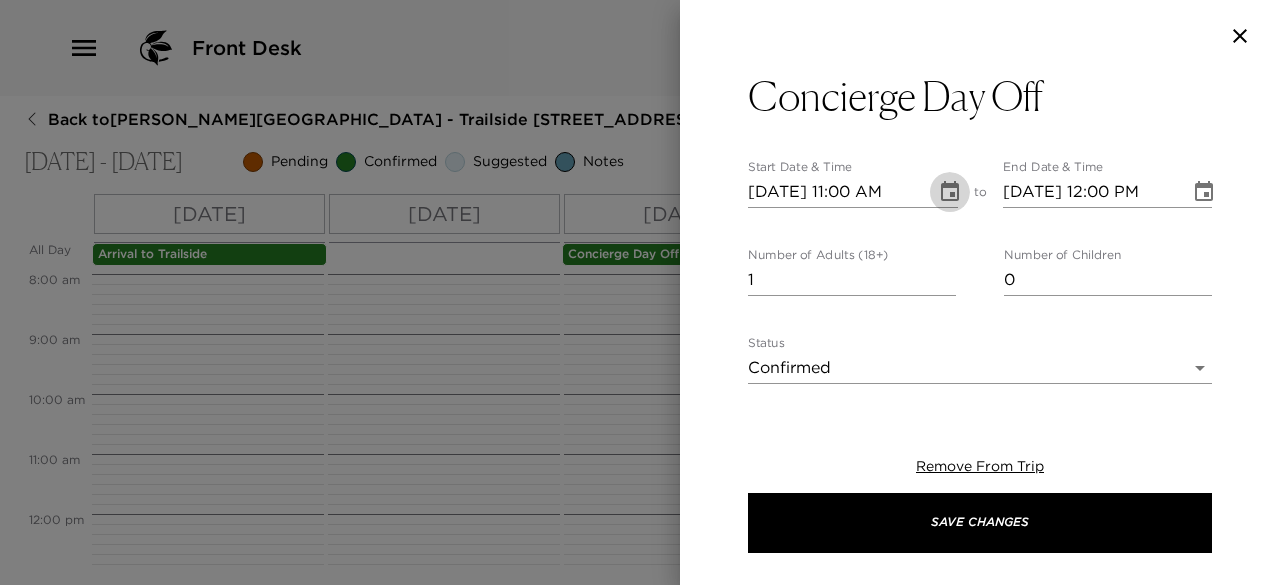 click 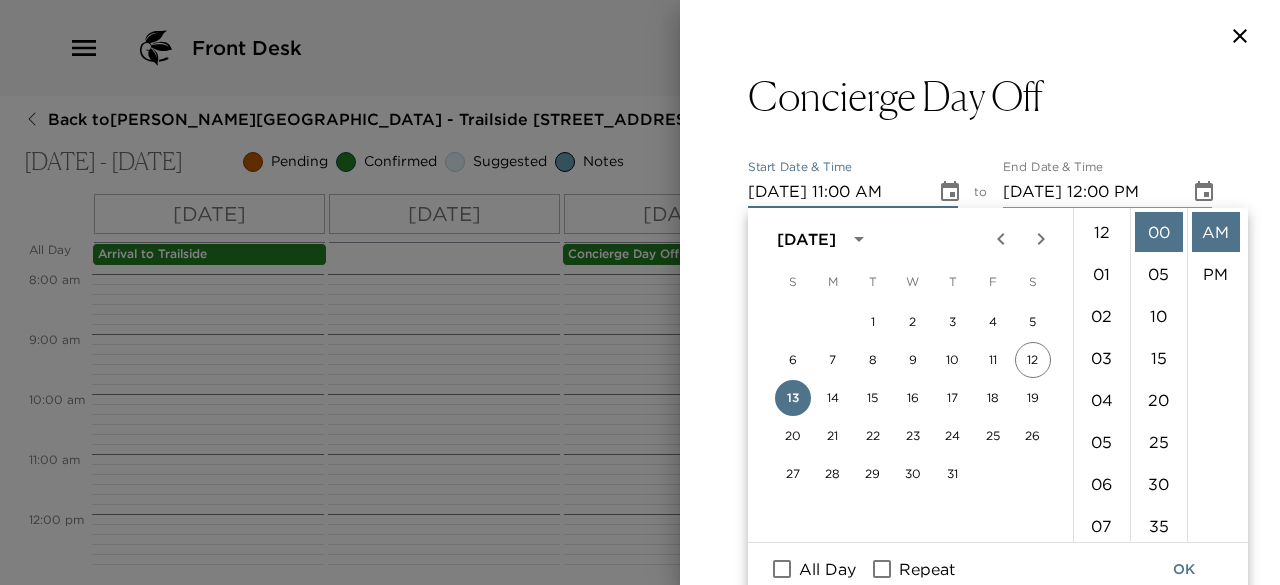 scroll, scrollTop: 462, scrollLeft: 0, axis: vertical 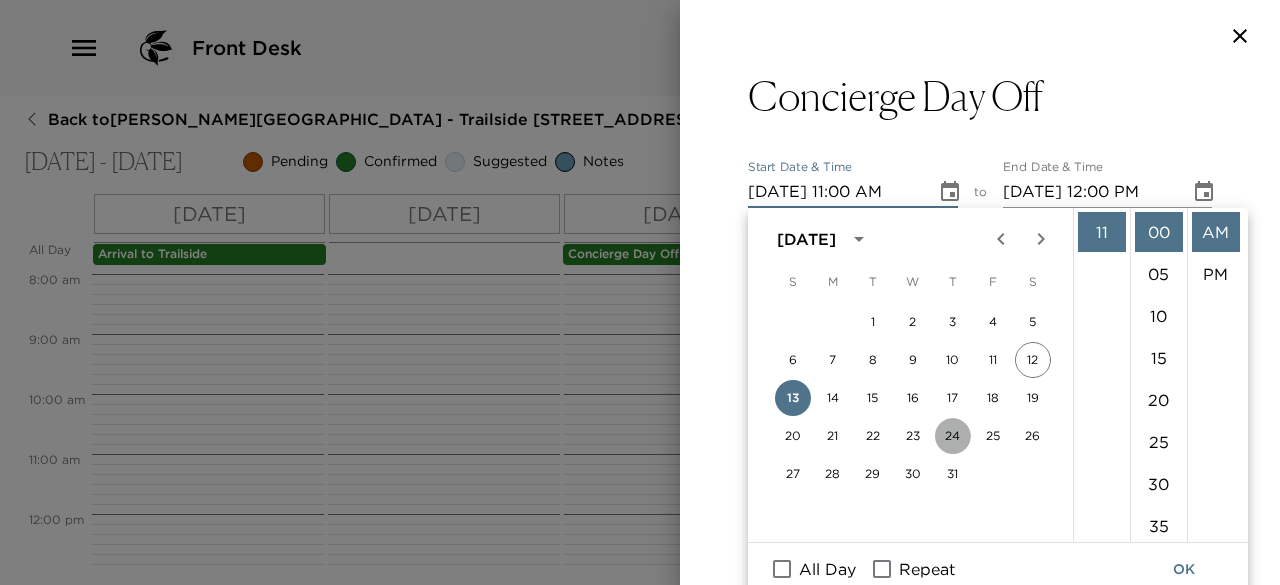 click on "24" at bounding box center (953, 436) 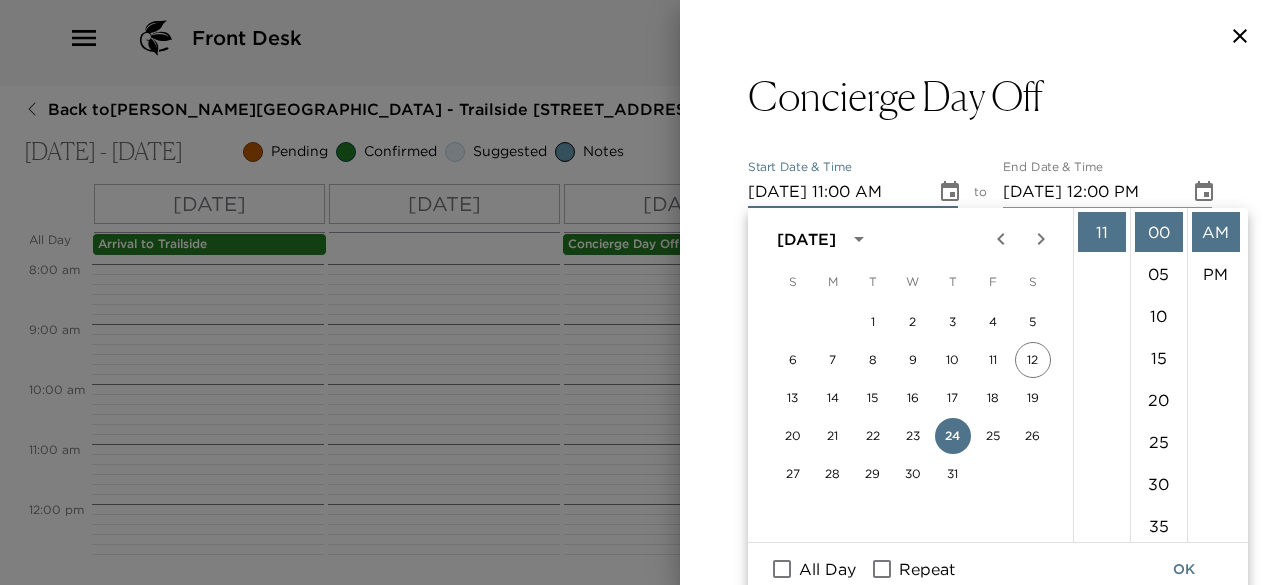click 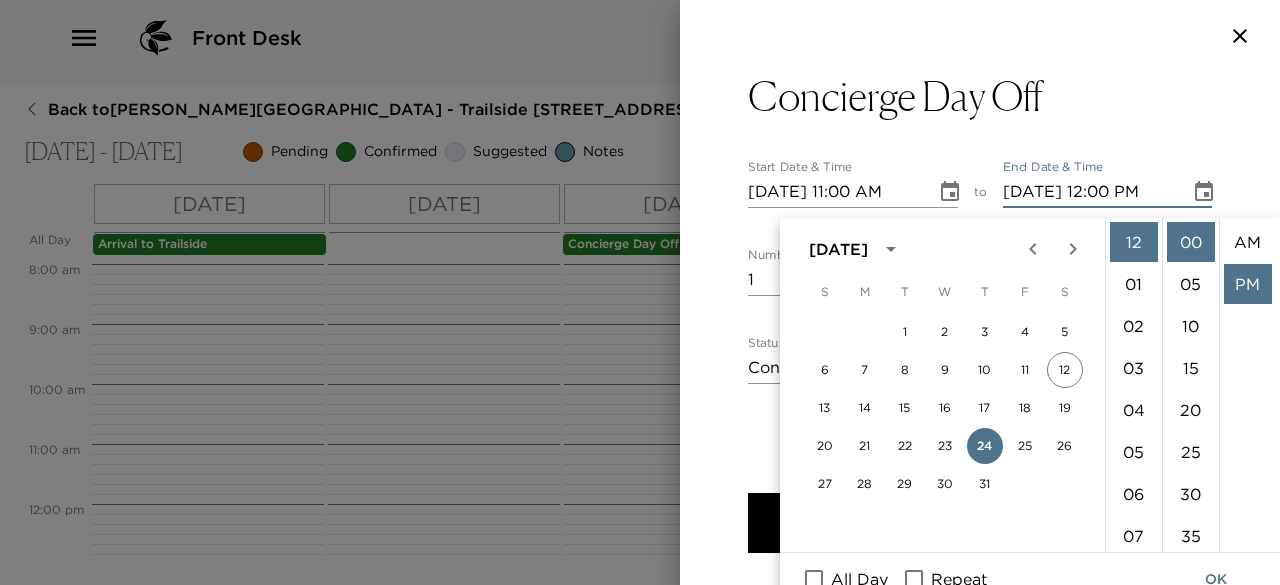 scroll, scrollTop: 20, scrollLeft: 0, axis: vertical 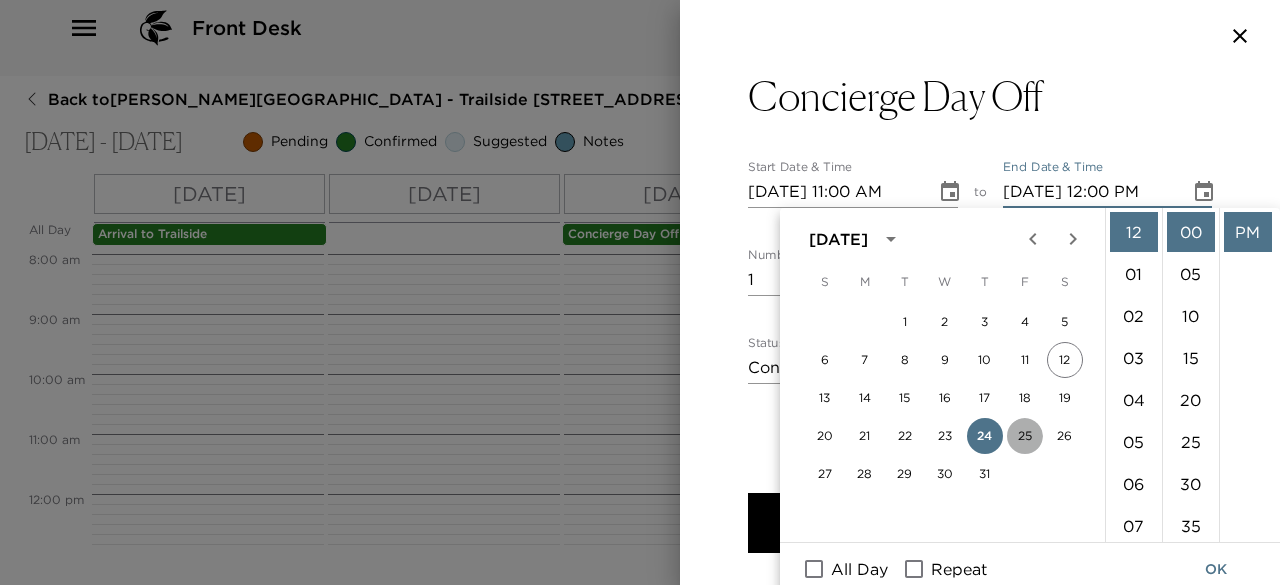 click on "25" at bounding box center [1025, 436] 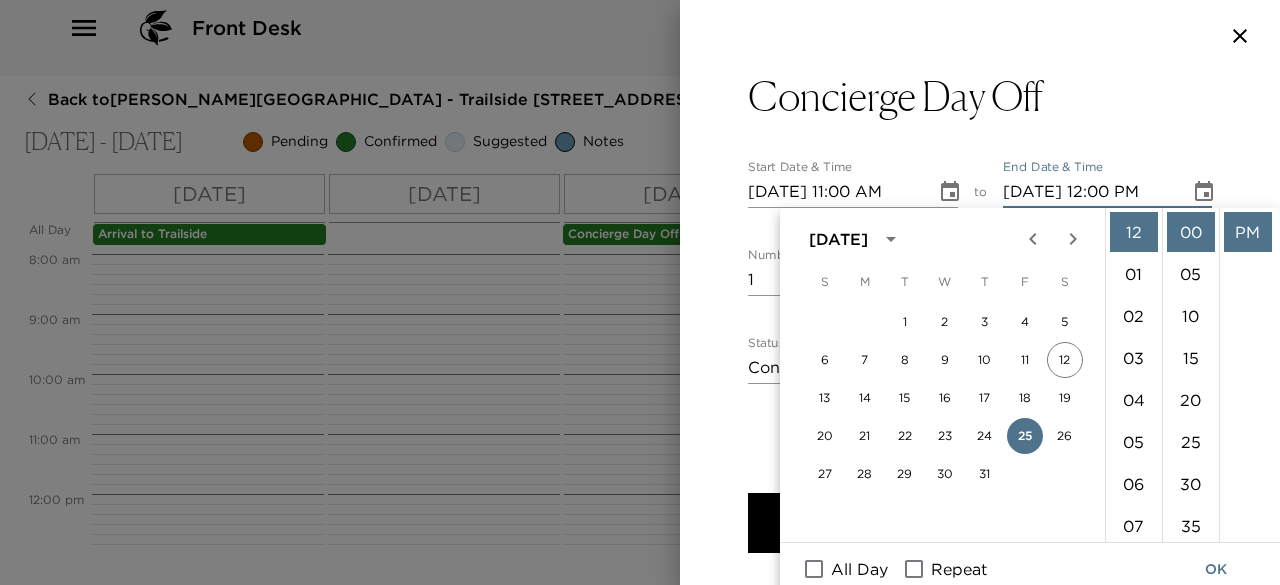 drag, startPoint x: 813, startPoint y: 566, endPoint x: 1252, endPoint y: 357, distance: 486.21188 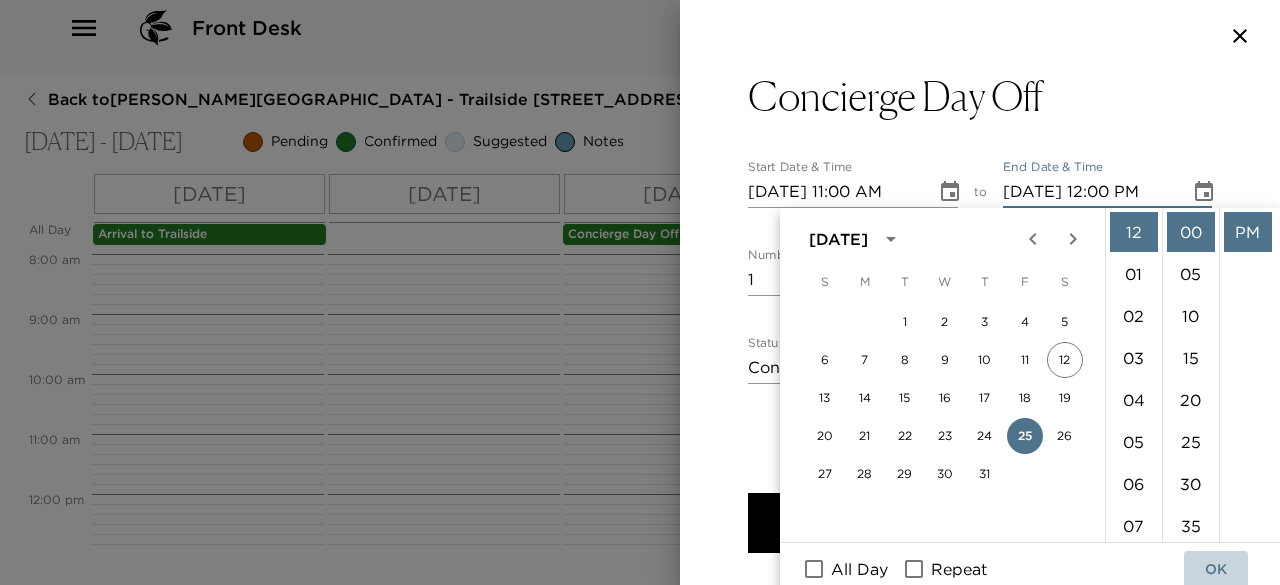 click on "OK" at bounding box center [1216, 569] 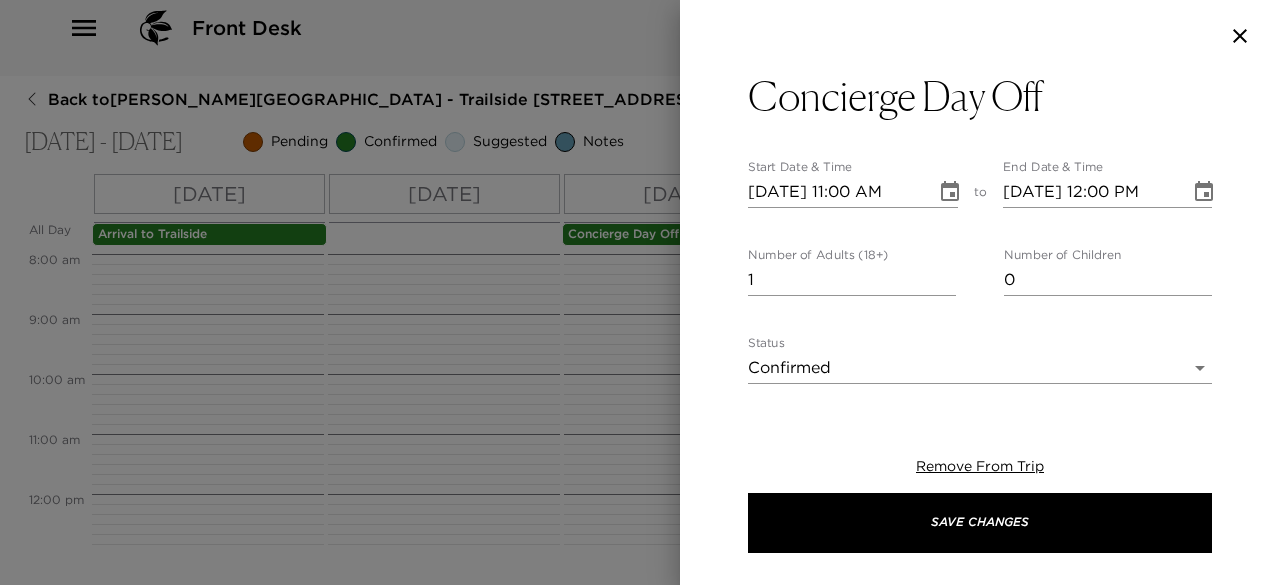 scroll, scrollTop: 0, scrollLeft: 0, axis: both 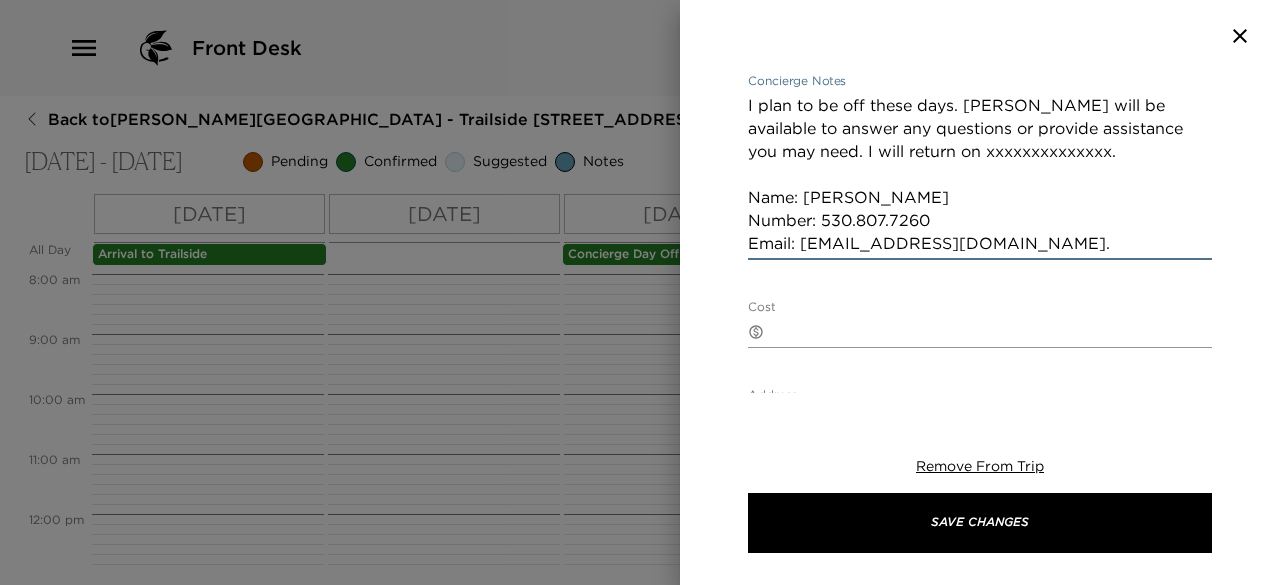 click on "I plan to be off these days. Aimée Sweeney will be available to answer any questions or provide assistance you may need. I will return on xxxxxxxxxxxxxx.
Name: Aimée Sweeney
Number: 530.807.7260
Email: asweeney@exclusiveresorts.com." at bounding box center [980, 174] 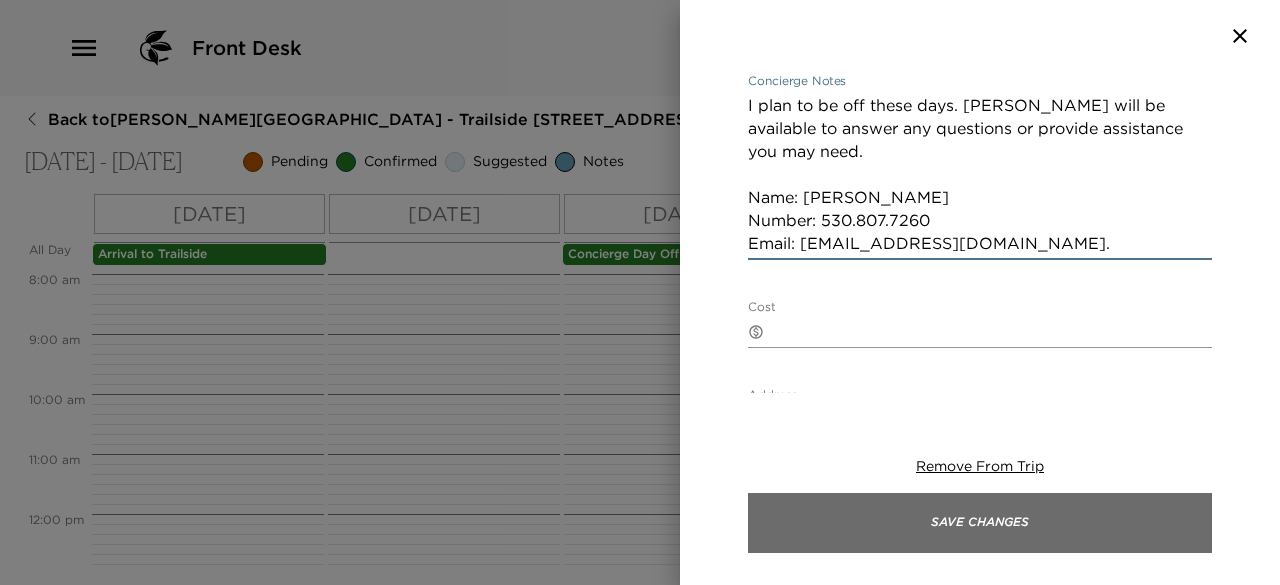 type on "I plan to be off these days. Aimée Sweeney will be available to answer any questions or provide assistance you may need.
Name: Aimée Sweeney
Number: 530.807.7260
Email: asweeney@exclusiveresorts.com." 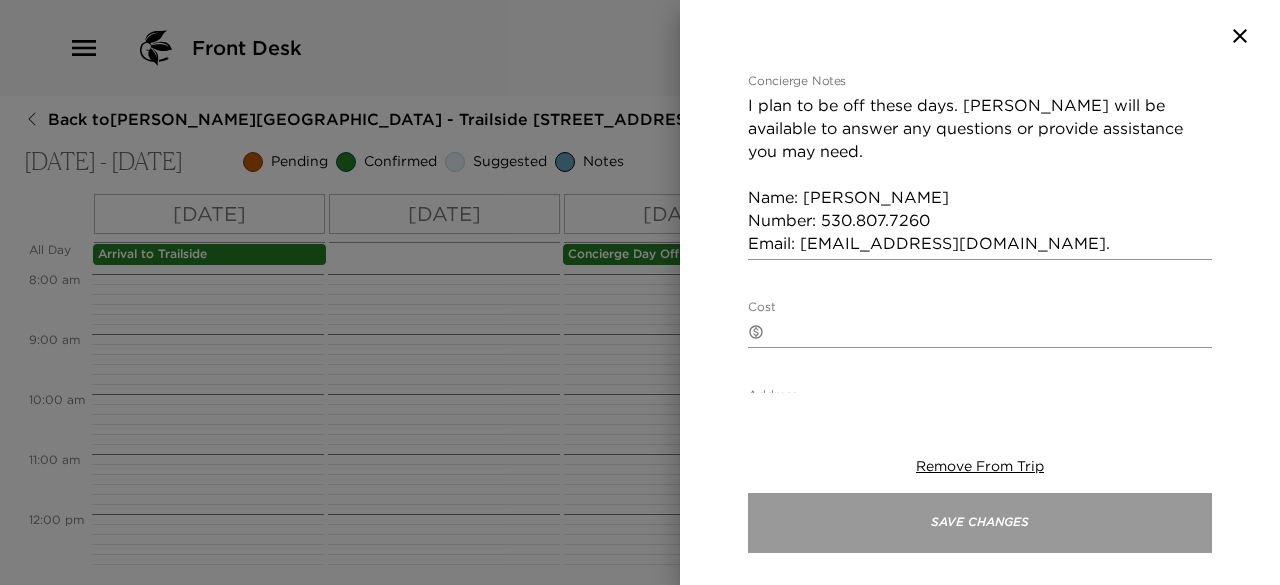 click on "Save Changes" at bounding box center [980, 523] 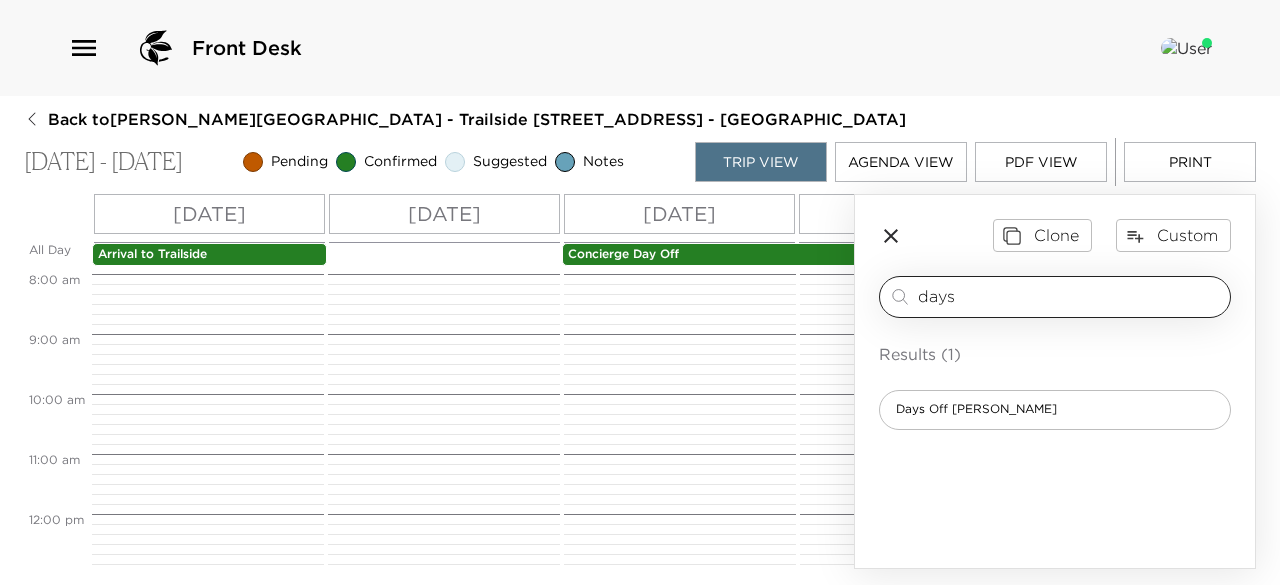 click on "days" at bounding box center (1070, 296) 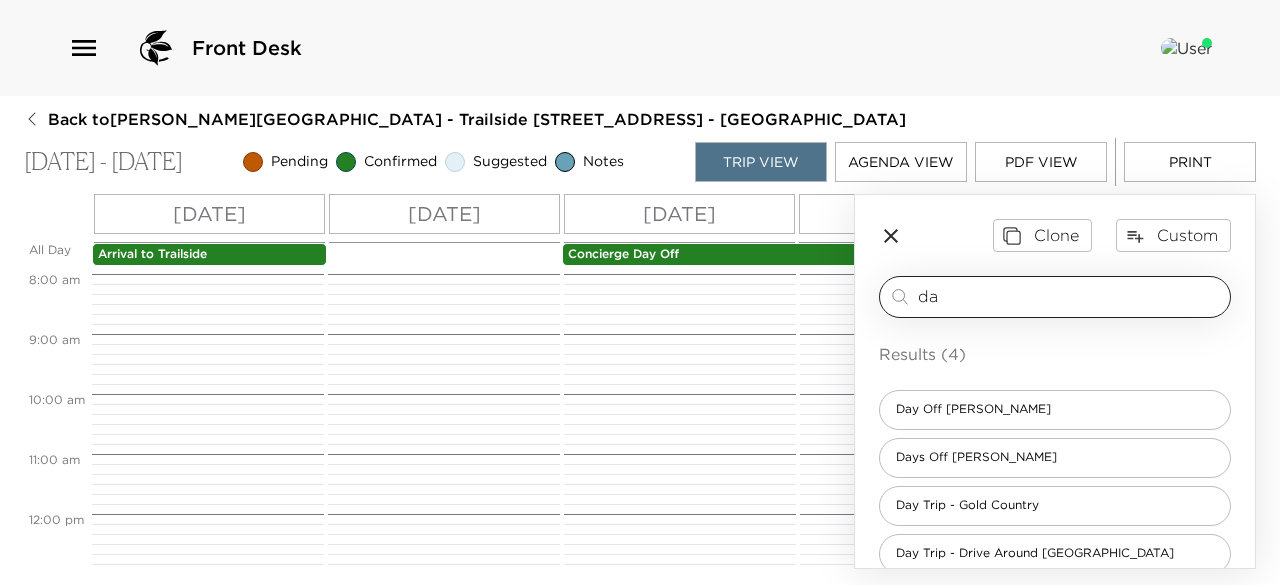 type on "d" 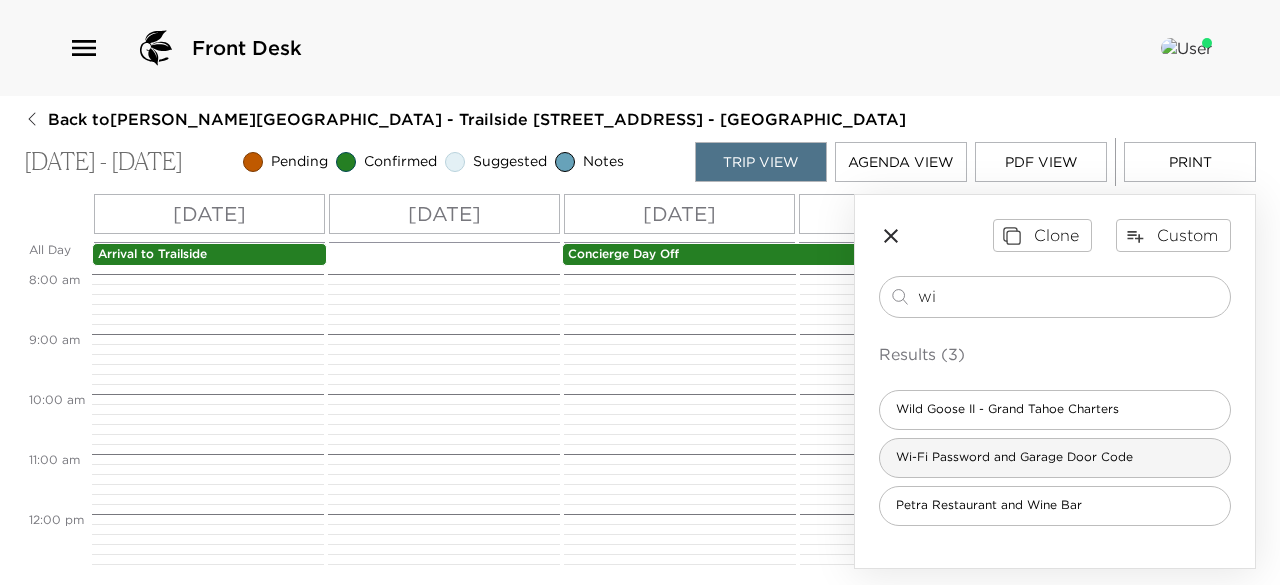type on "wi" 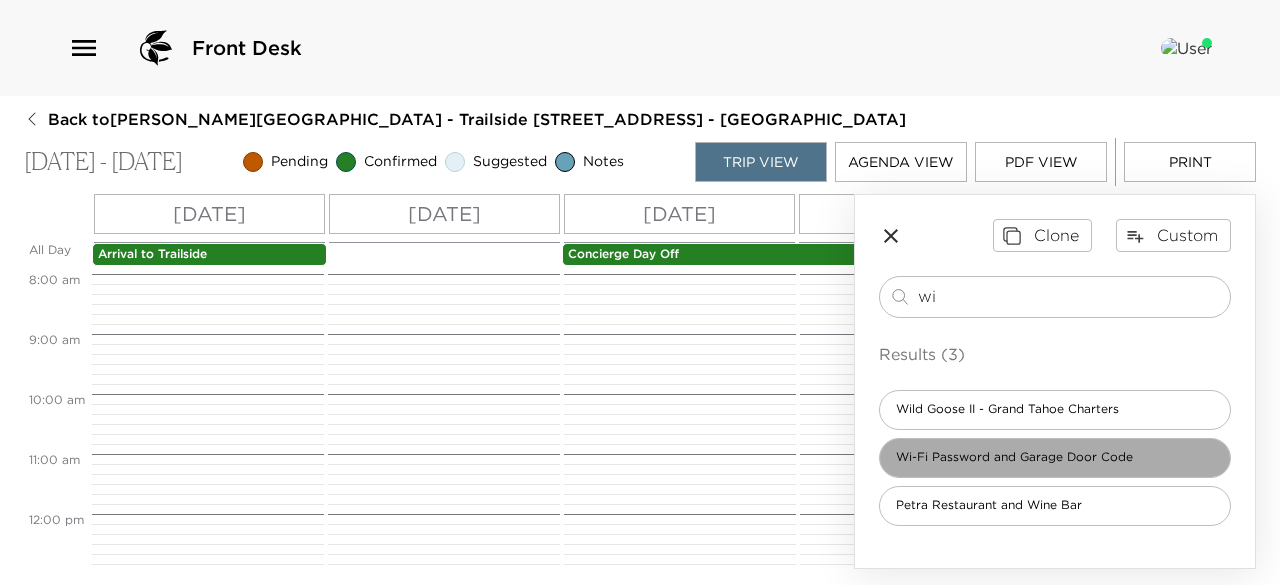 click on "Wi-Fi Password and Garage Door Code" at bounding box center [1014, 457] 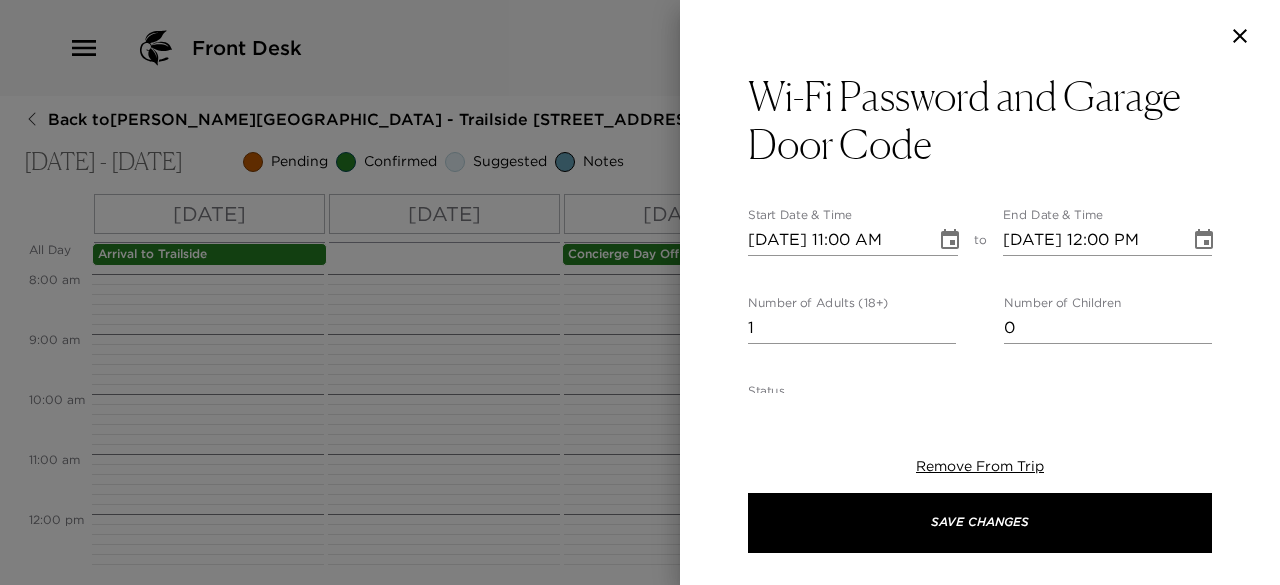 type on "Wi-Fi Password-
Garage Door Code-" 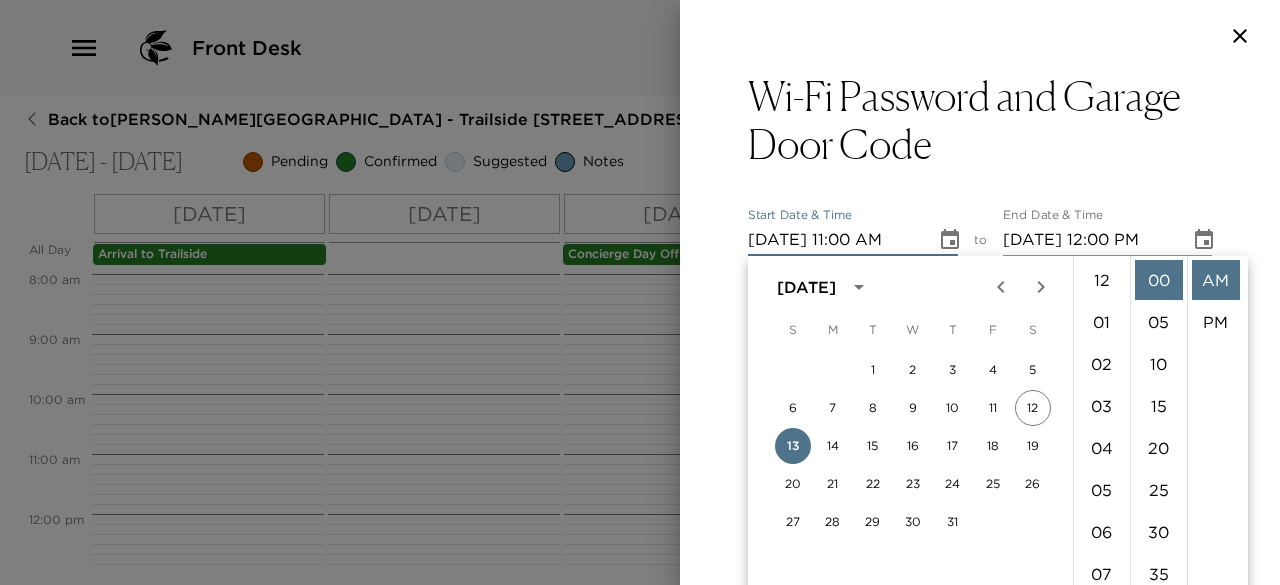 scroll, scrollTop: 462, scrollLeft: 0, axis: vertical 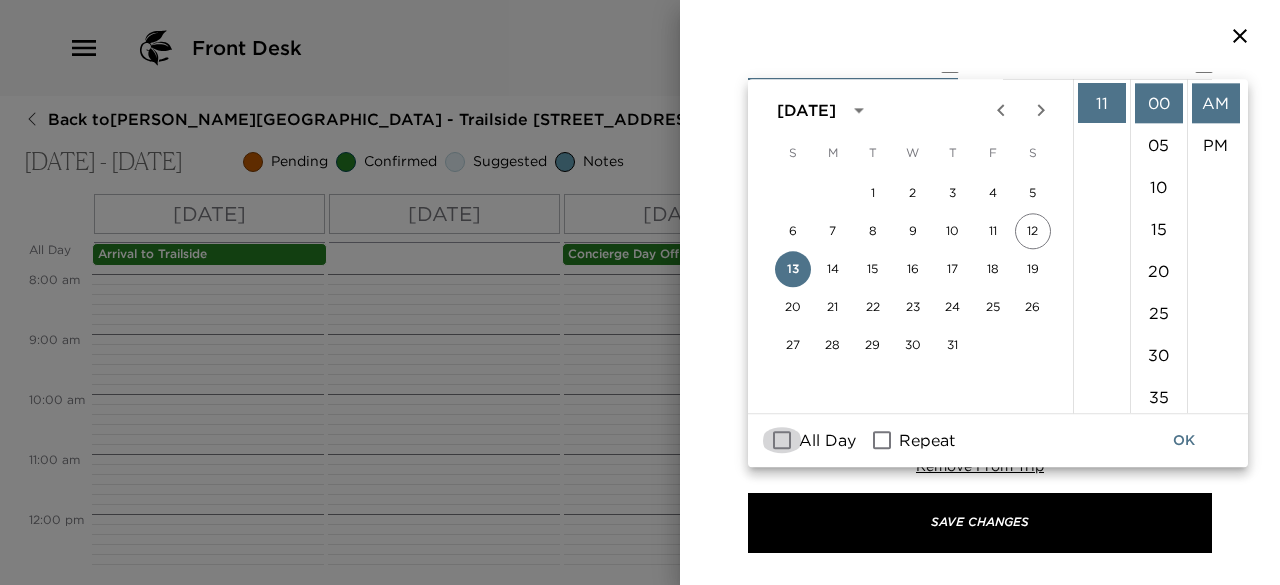 click on "All Day" at bounding box center [782, 441] 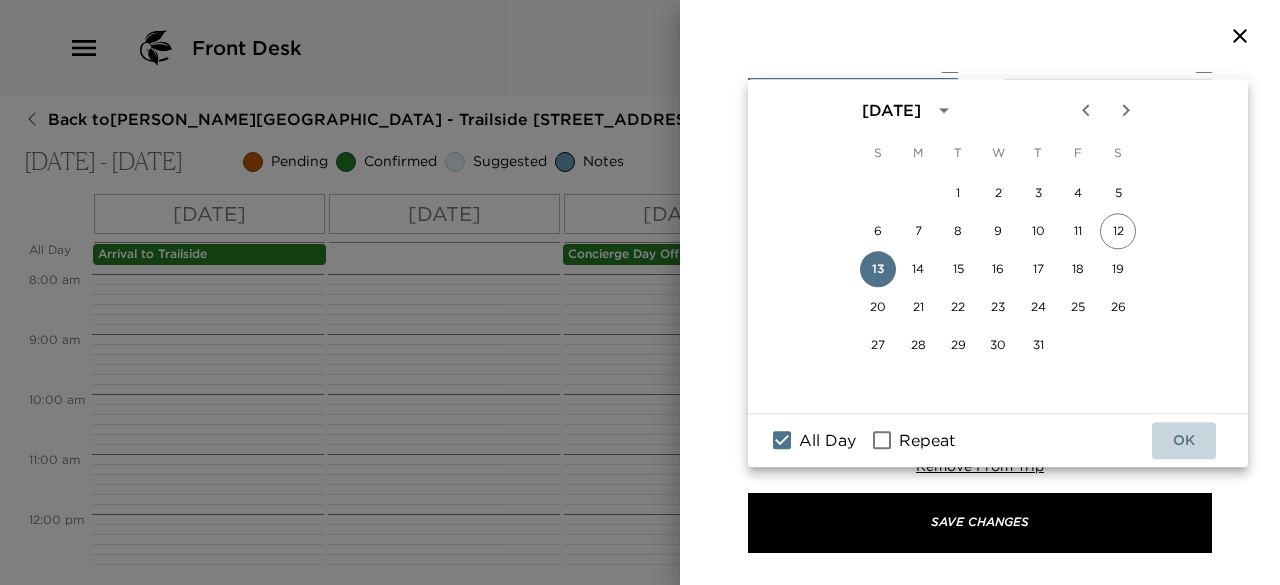 click on "OK" at bounding box center (1184, 440) 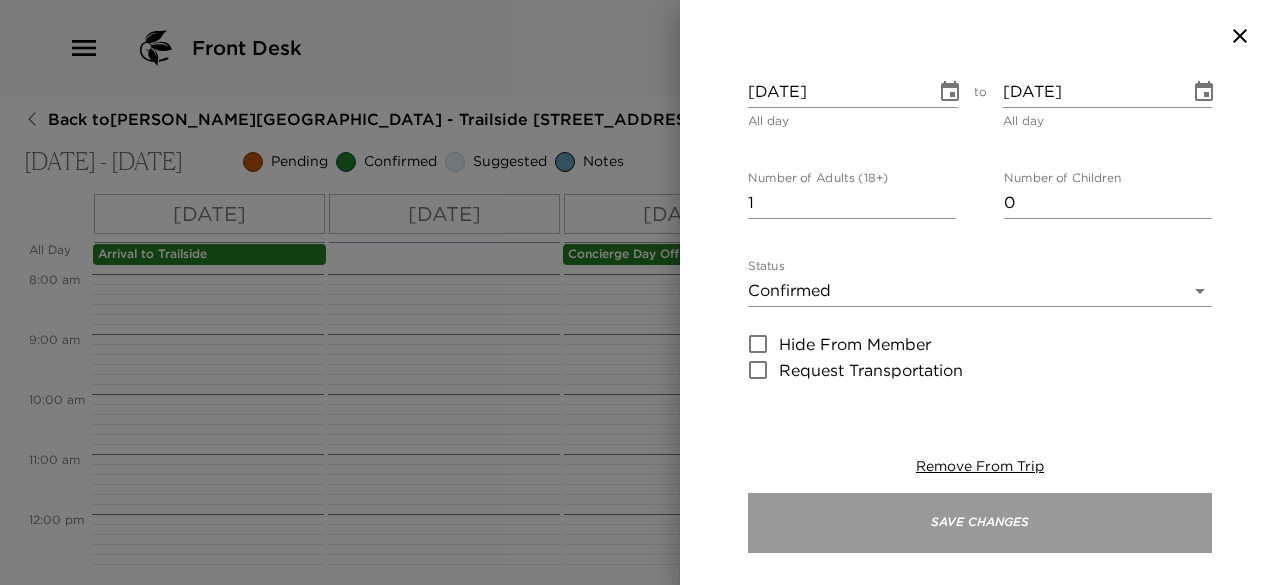 click on "Save Changes" at bounding box center (980, 523) 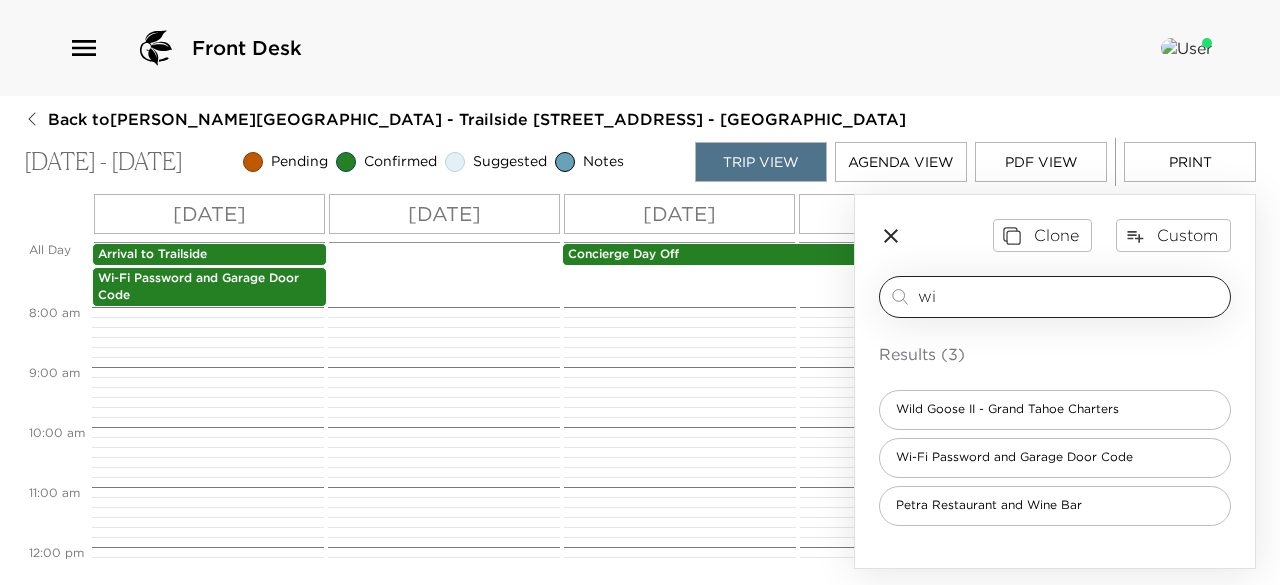 click on "wi ​" at bounding box center [1055, 297] 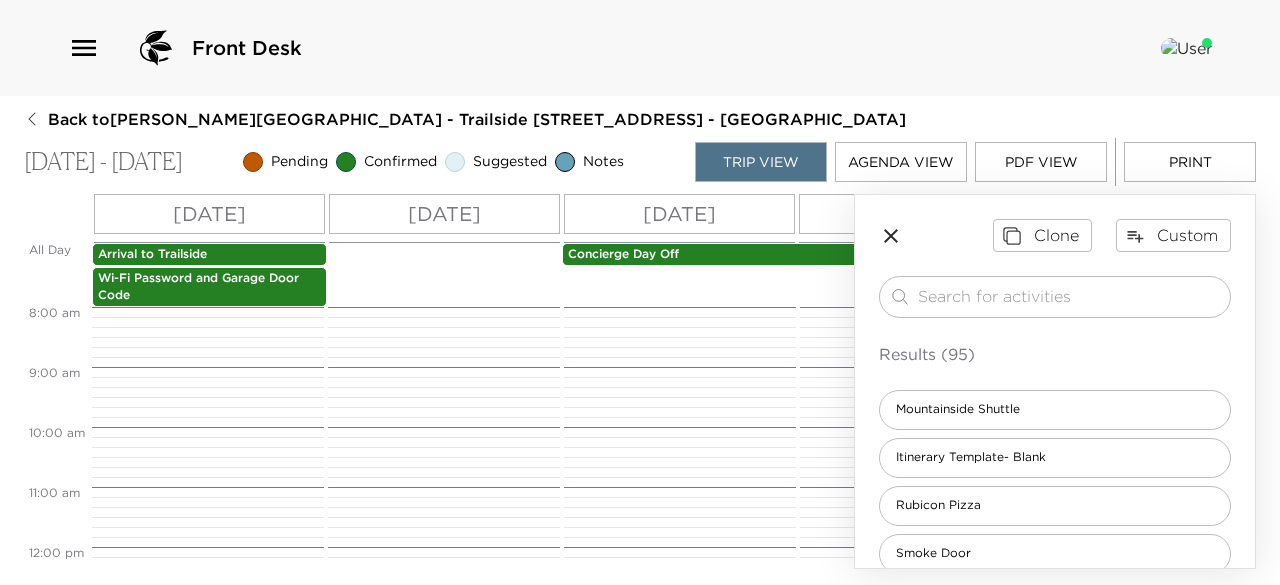 type 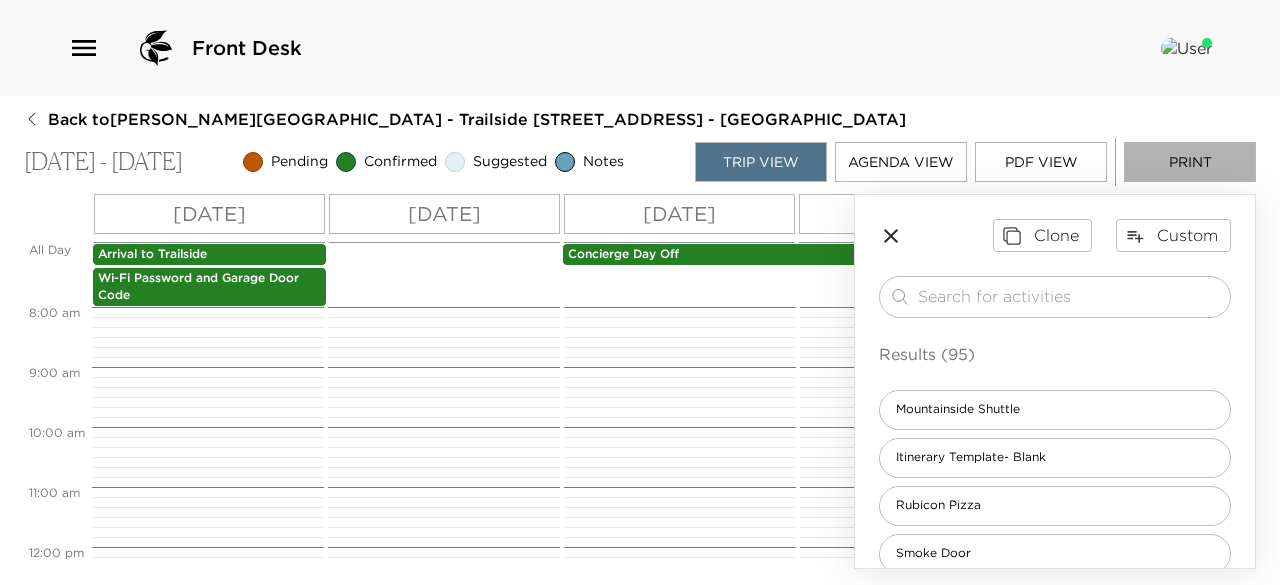 click on "Print" at bounding box center [1190, 162] 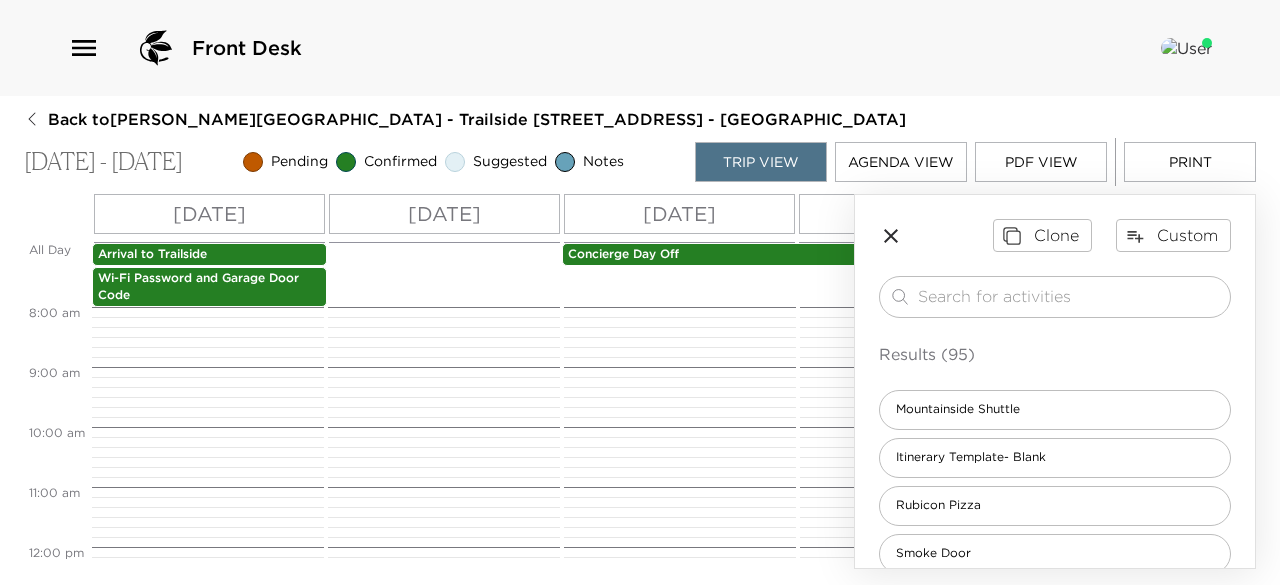 drag, startPoint x: 724, startPoint y: 407, endPoint x: 717, endPoint y: 118, distance: 289.08478 